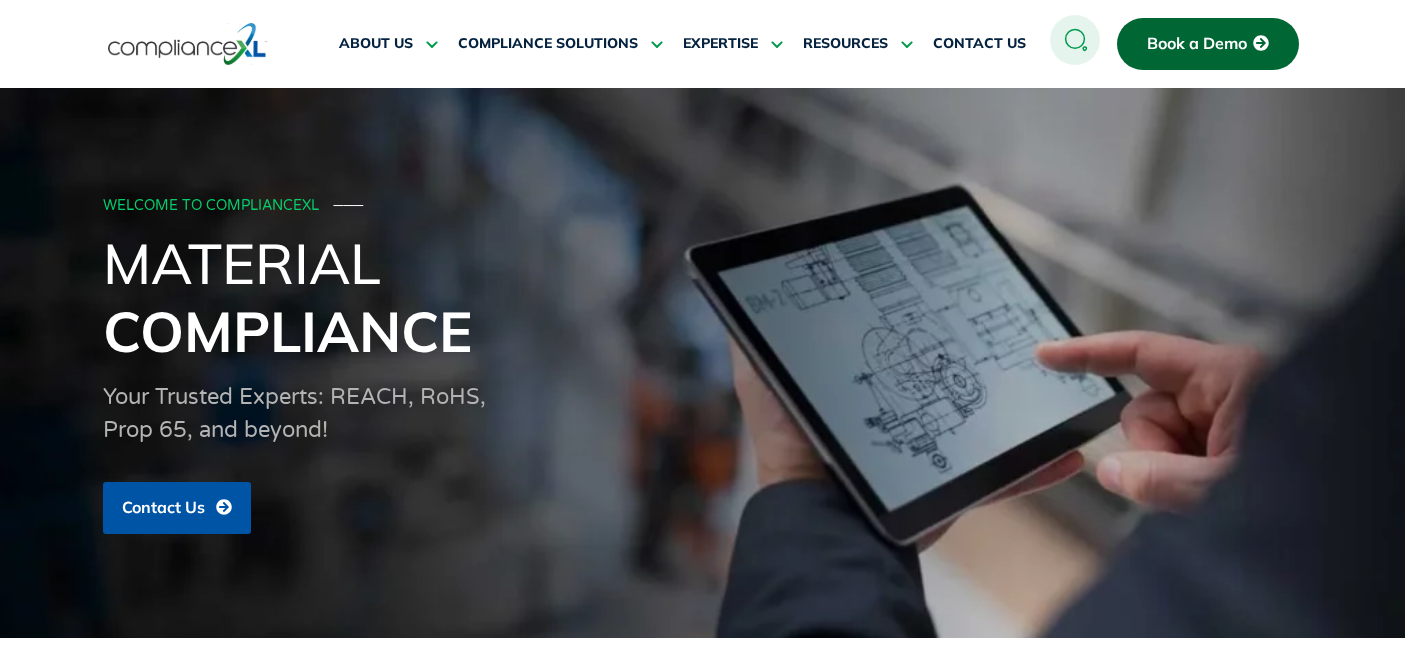 click on "CONTACT US" at bounding box center [979, 44] 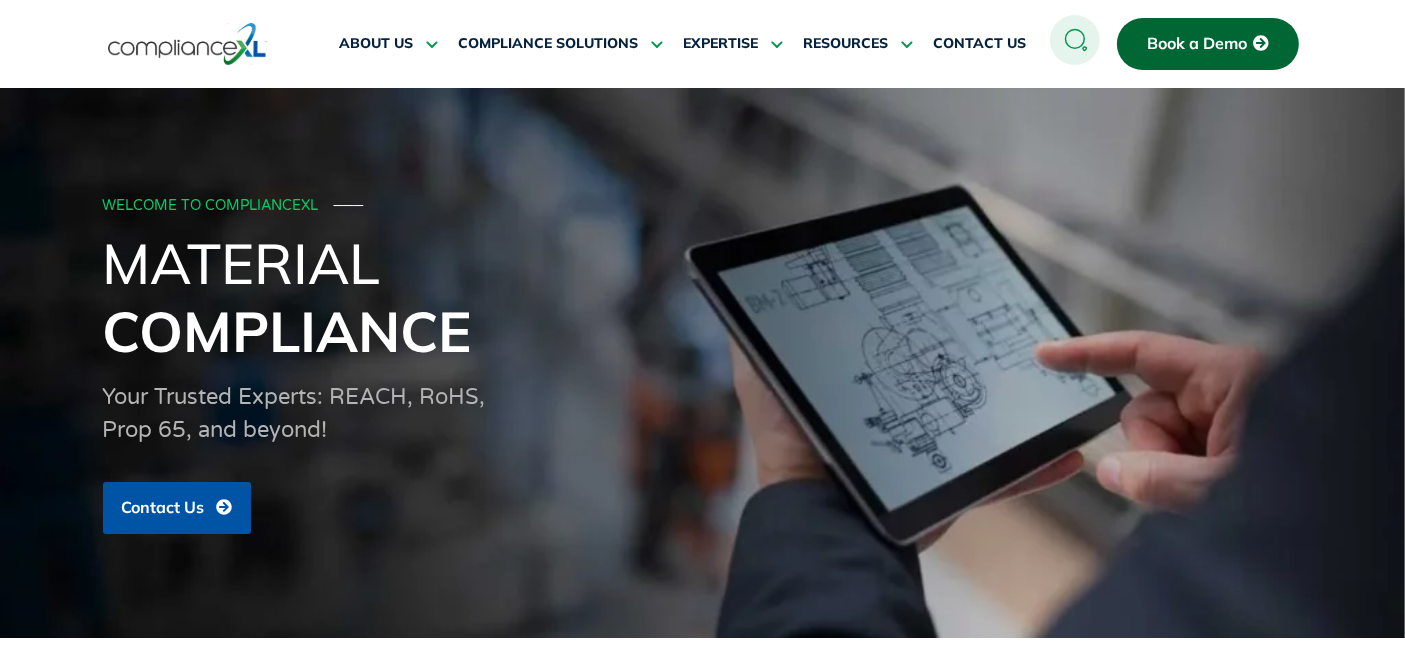 scroll, scrollTop: 0, scrollLeft: 0, axis: both 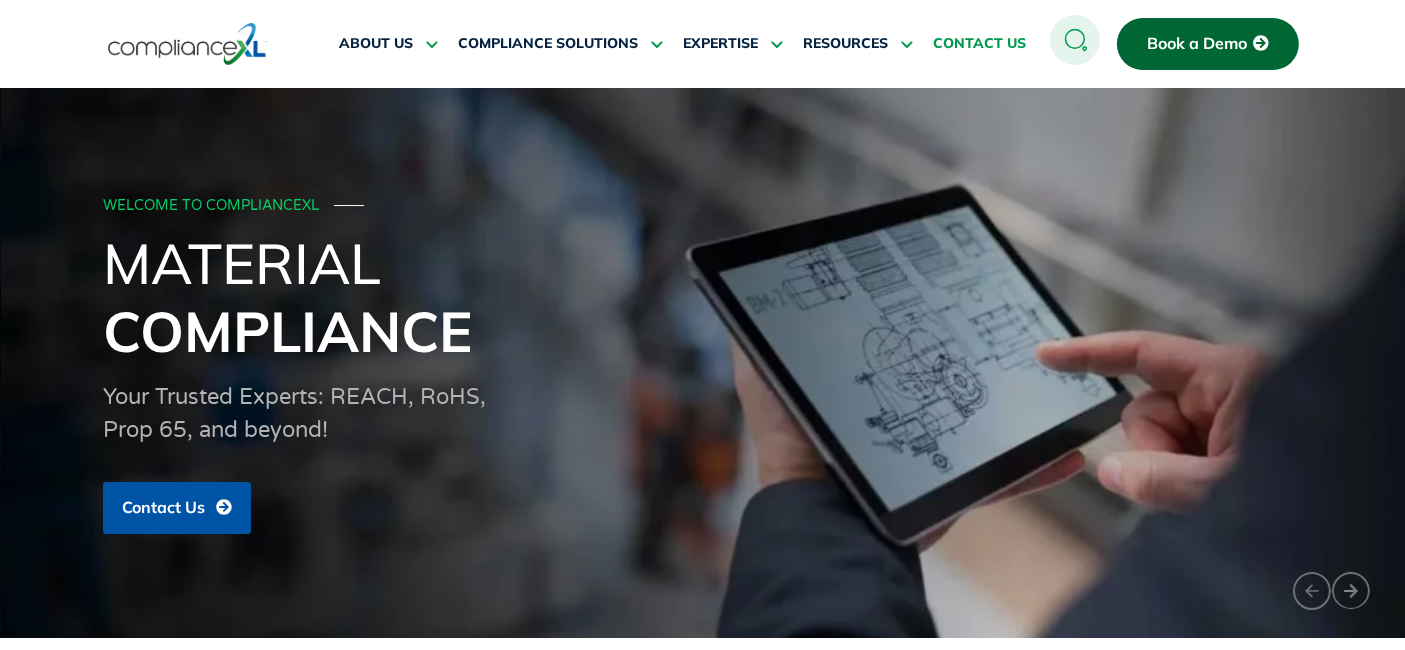 click on "CONTACT US" at bounding box center (979, 44) 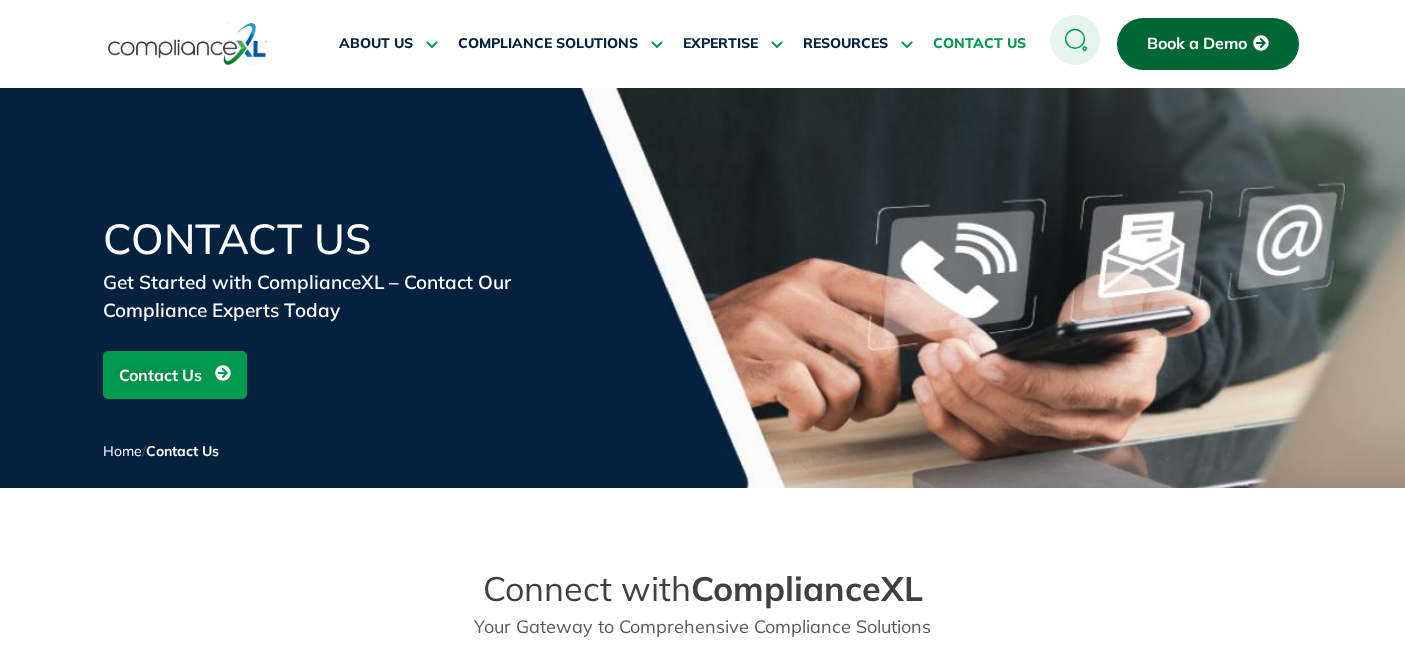 scroll, scrollTop: 555, scrollLeft: 0, axis: vertical 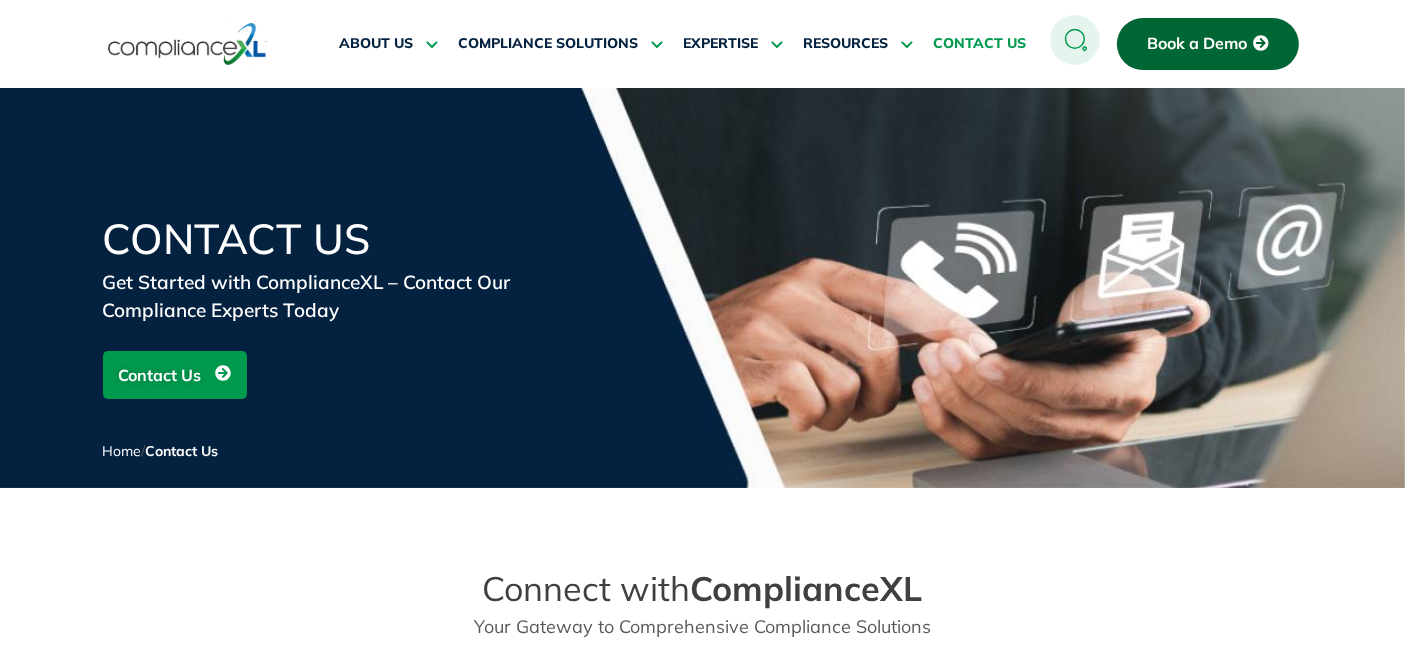 click at bounding box center (187, 44) 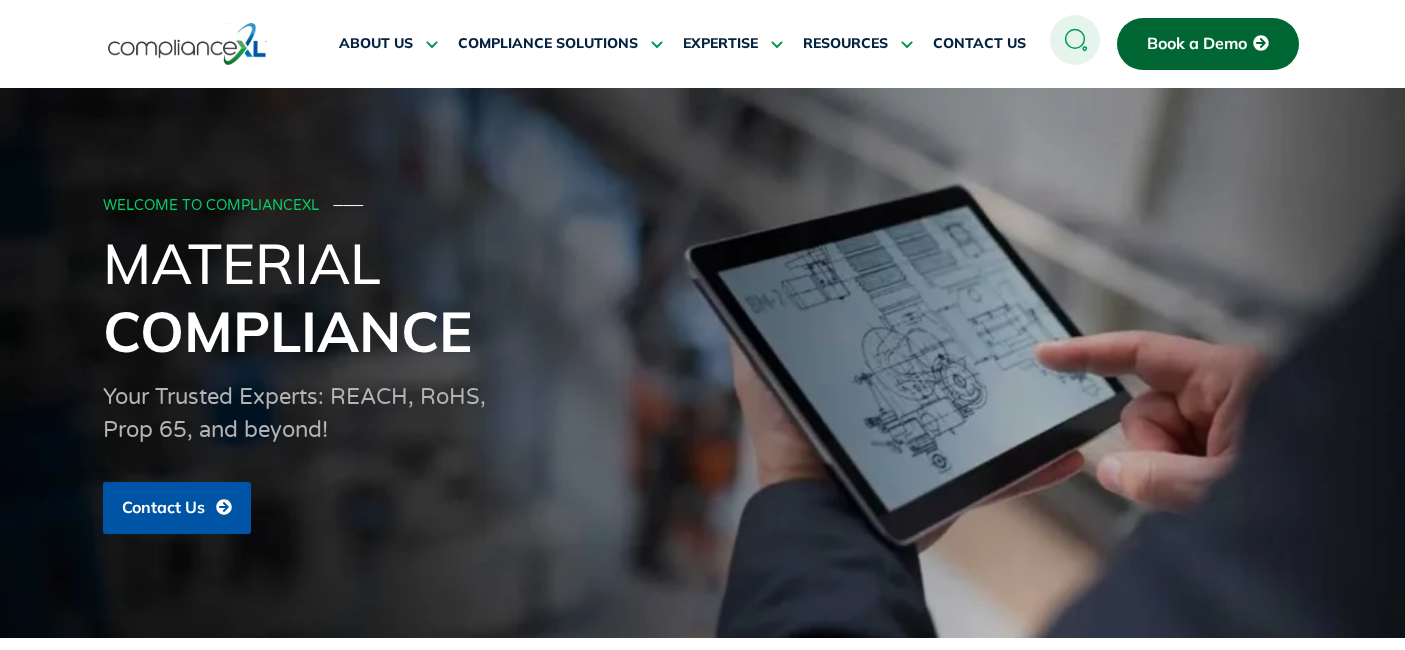 scroll, scrollTop: 0, scrollLeft: 0, axis: both 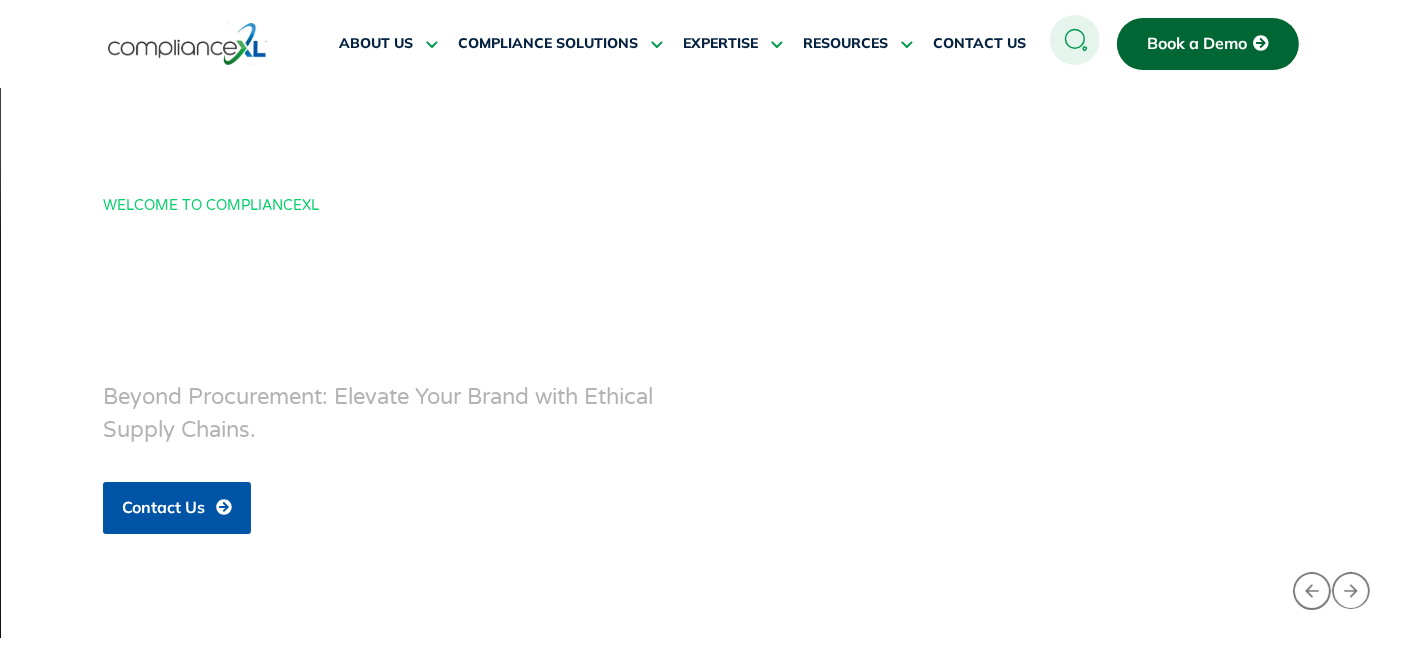 click on "Contact Us" at bounding box center (-1242, 508) 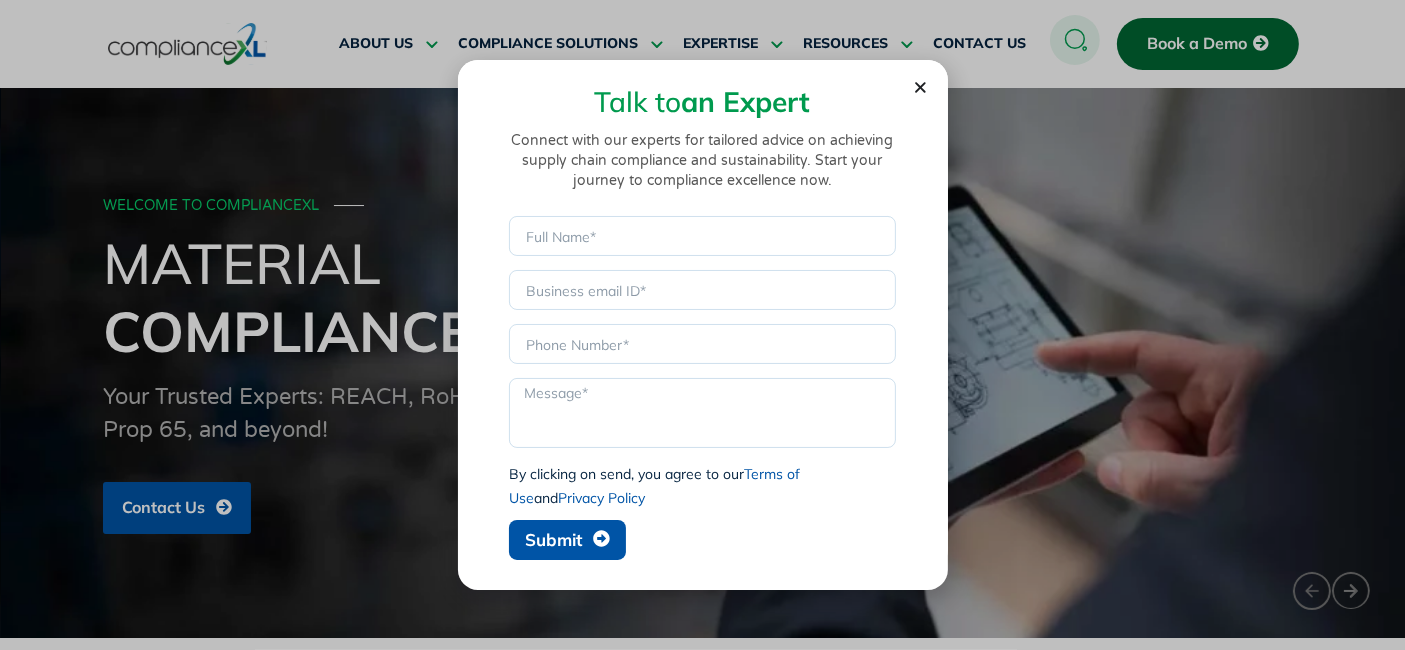 click 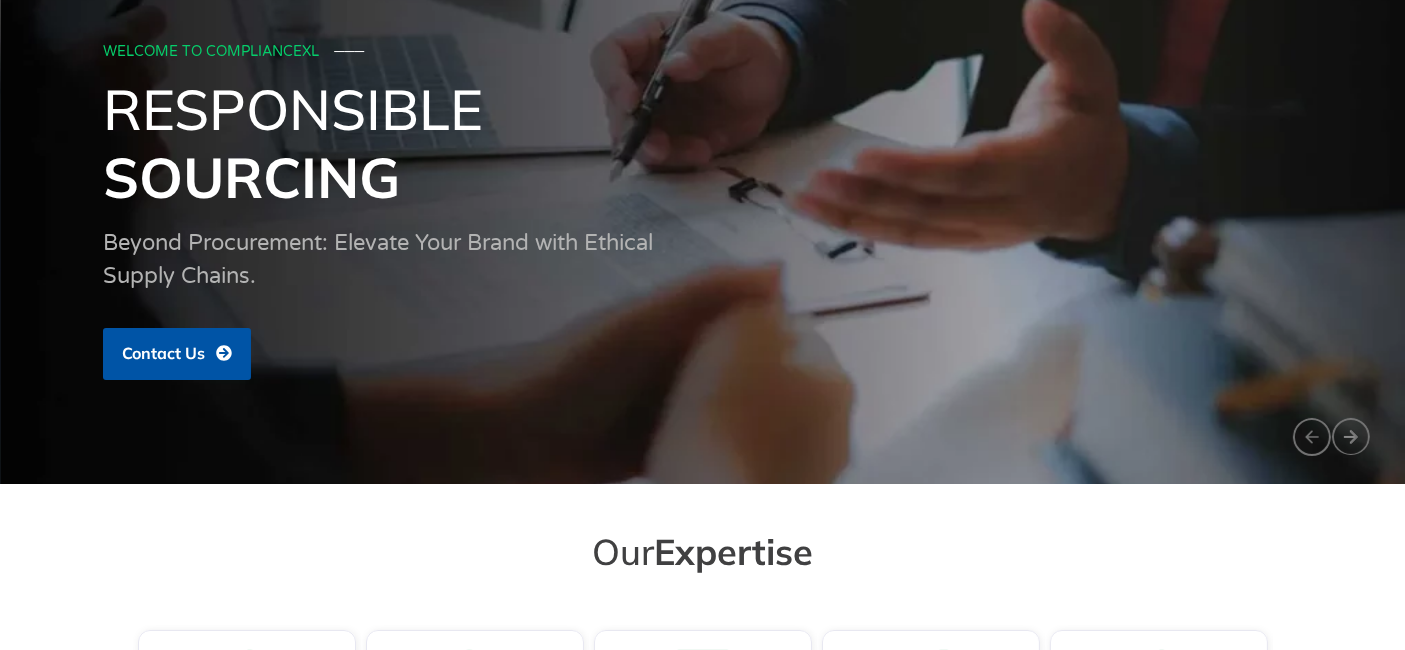 scroll, scrollTop: 111, scrollLeft: 0, axis: vertical 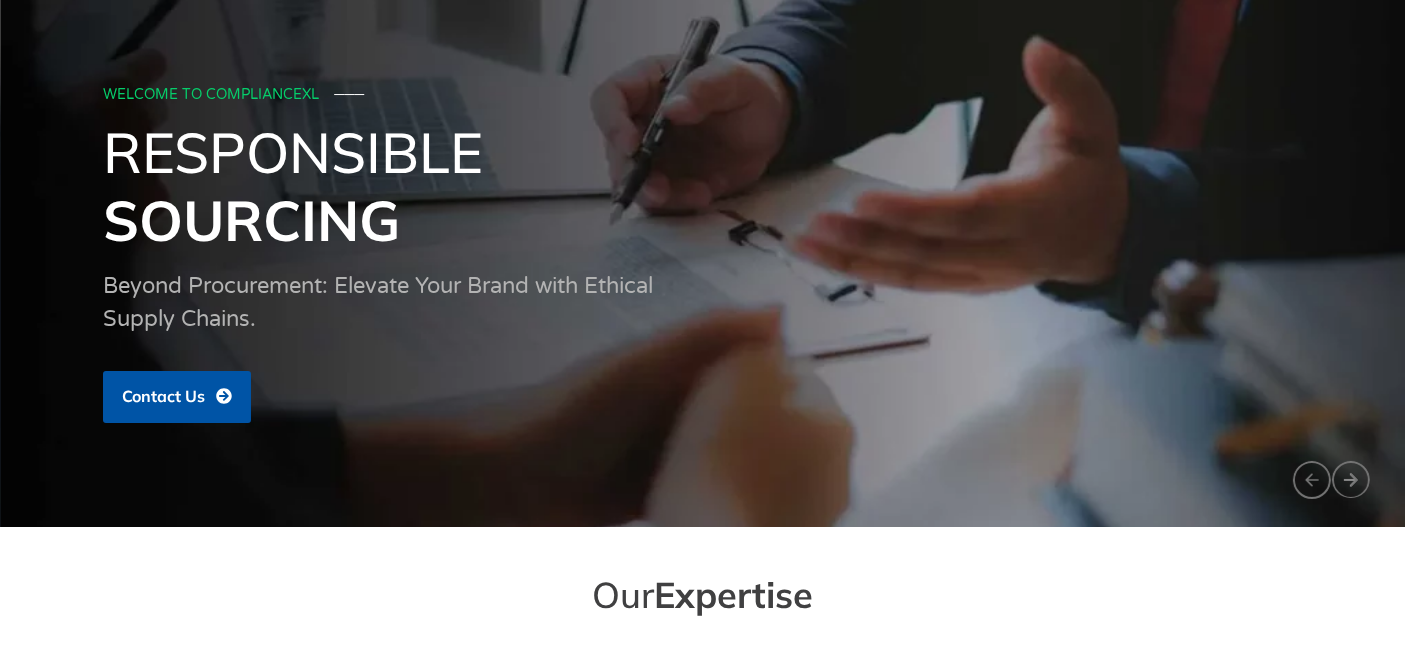 drag, startPoint x: 1094, startPoint y: 264, endPoint x: 287, endPoint y: 222, distance: 808.0922 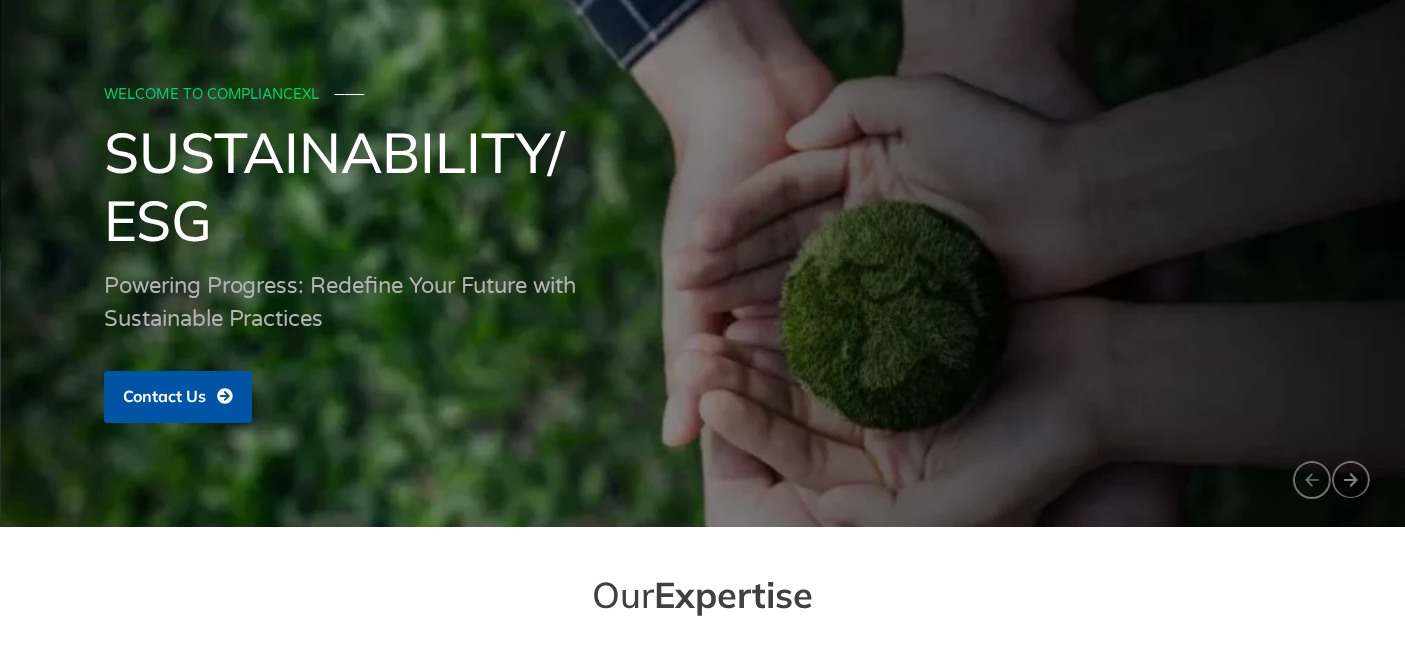 click on "WELCOME TO COMPLIANCEXL ───
Sustainability/ ESG
Powering Progress: Redefine Your Future with Sustainable Practices
Contact Us" at bounding box center (704, 252) 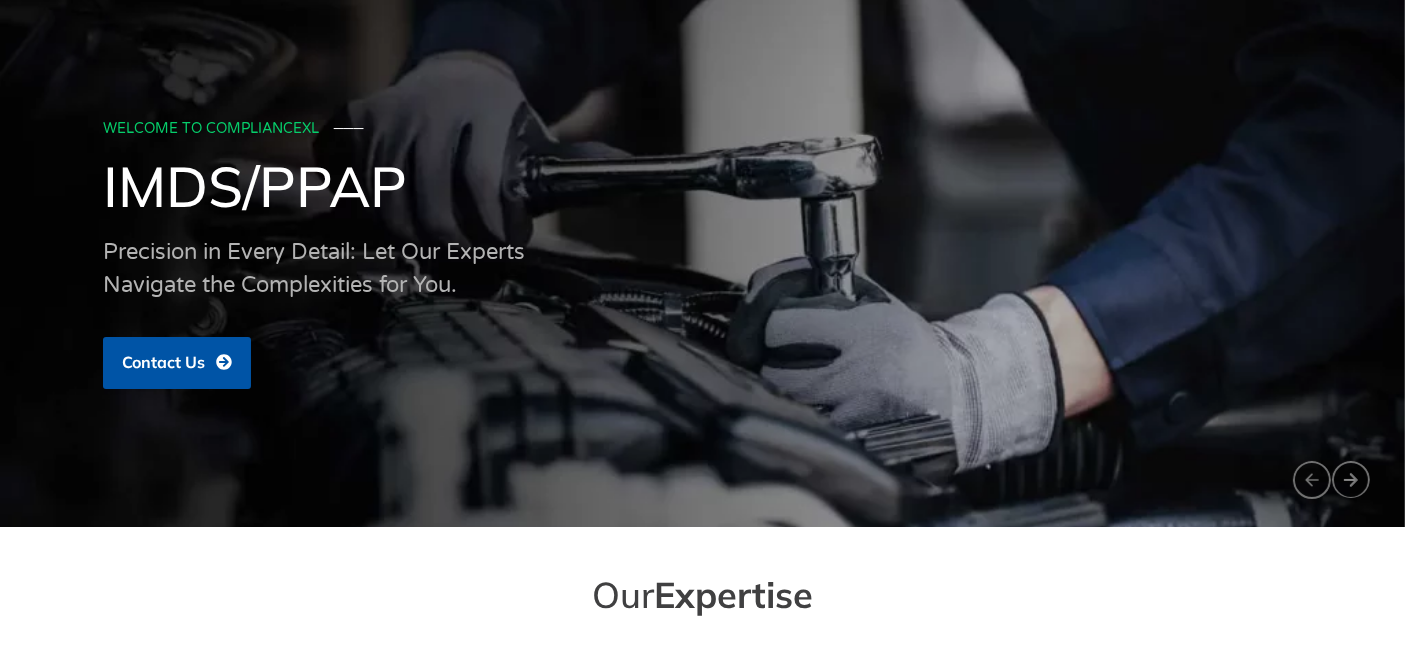 click on "WELCOME TO COMPLIANCEXL  ───
IMDS/PPAP
Precision in Every Detail: Let Our Experts Navigate the Complexities for You.
Contact Us" at bounding box center [703, 252] 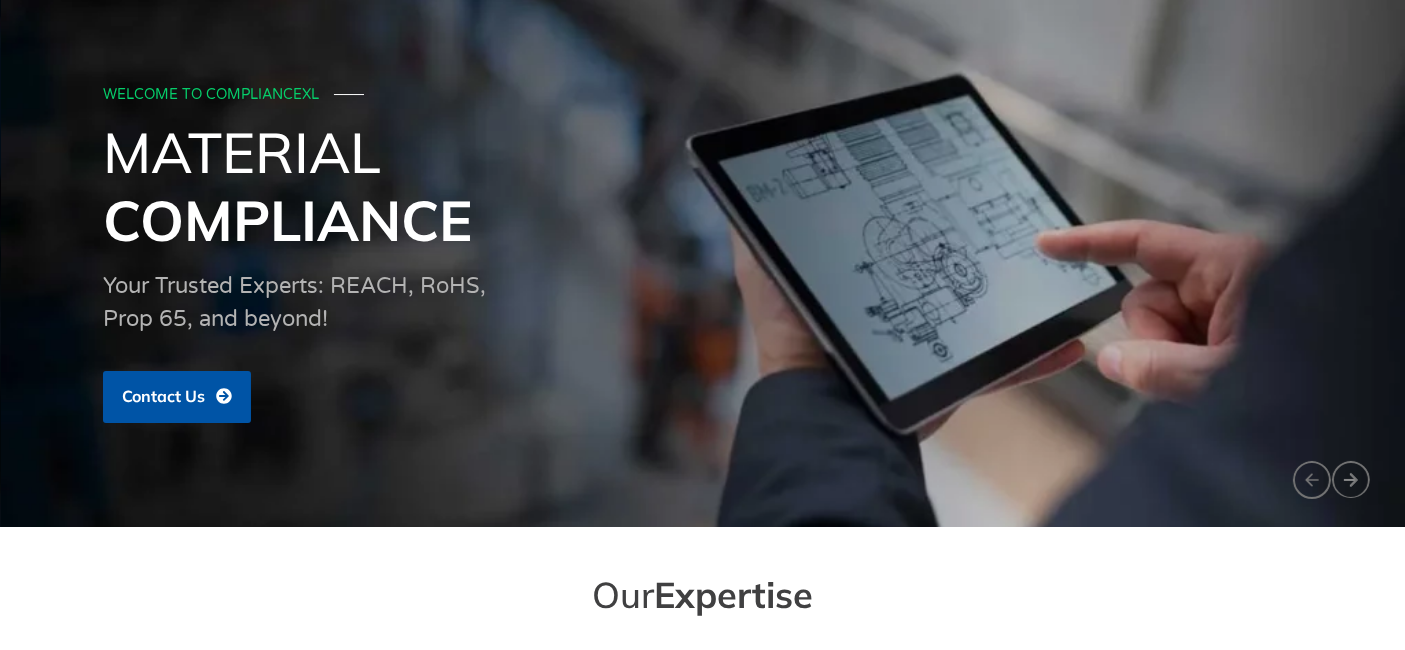 drag, startPoint x: 1191, startPoint y: 216, endPoint x: 1167, endPoint y: 457, distance: 242.19208 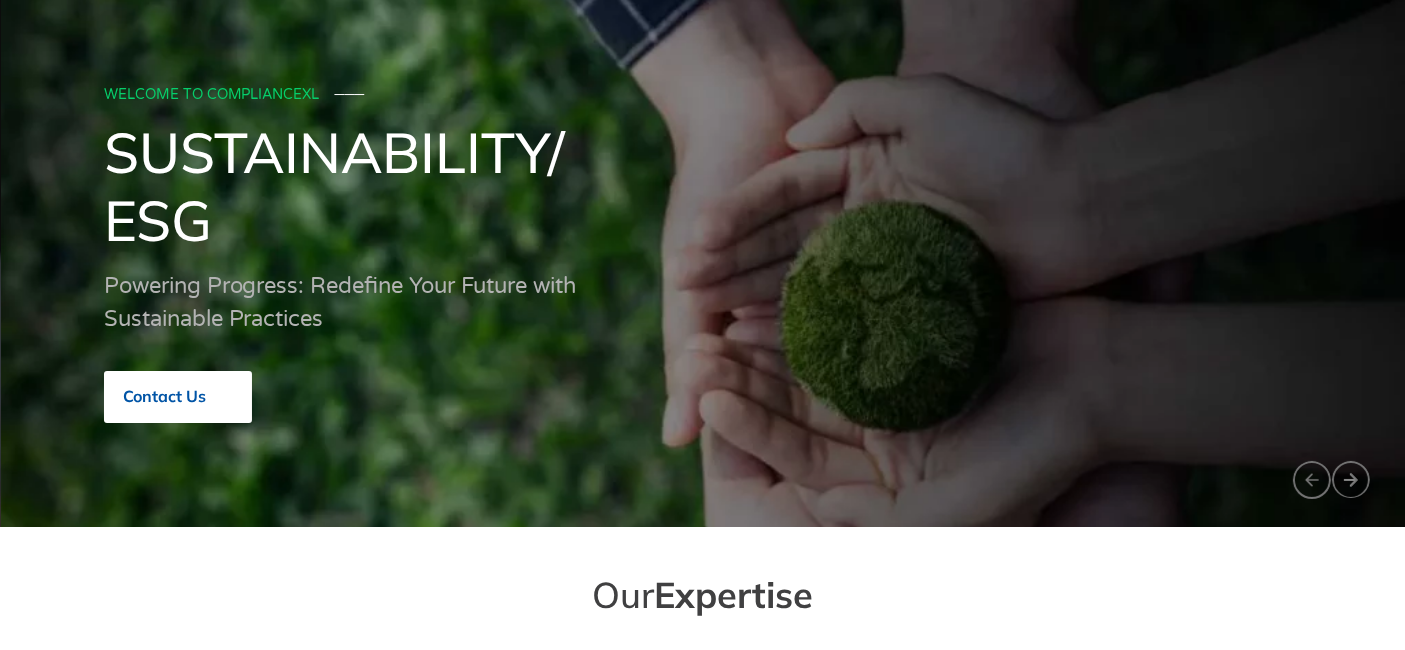 click on "Contact Us" at bounding box center [164, 397] 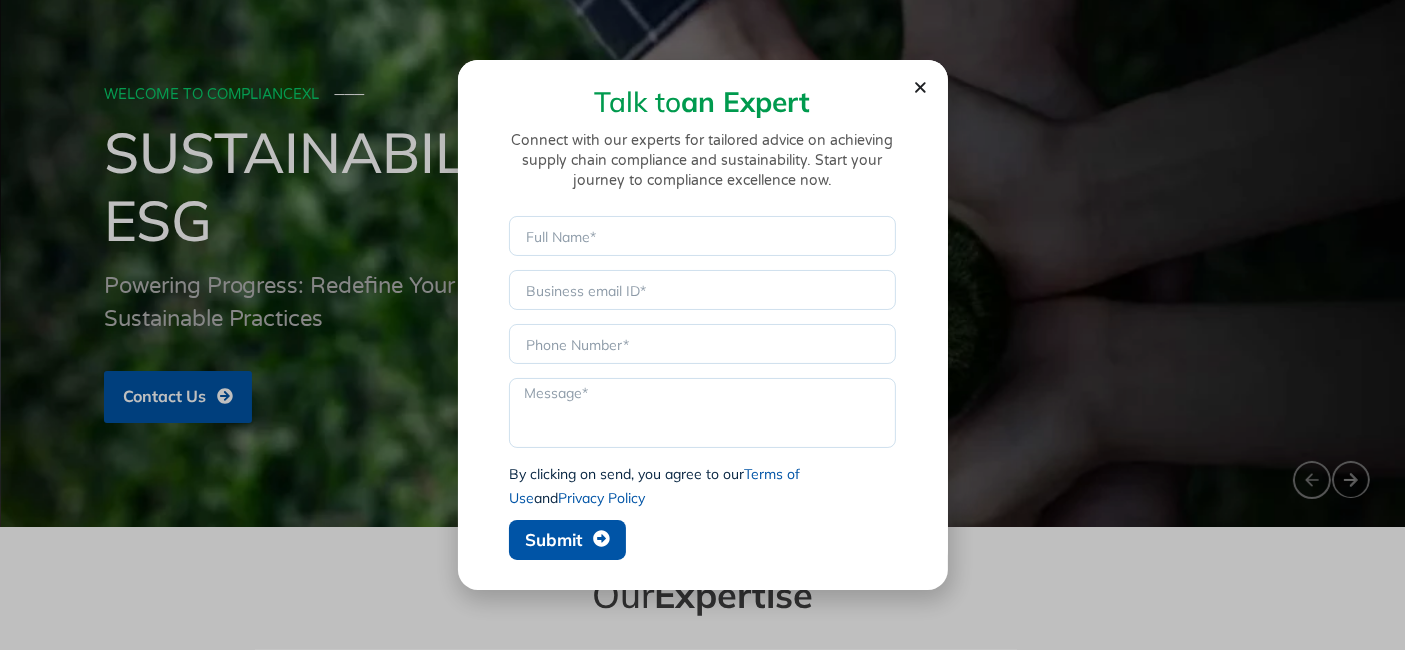 click on "Talk to  an Expert Connect with our experts for tailored advice on achieving supply chain compliance and sustainability. Start your journey to compliance excellence now.
Name
Email
Phone
Message
By clicking on send, you agree to our  Terms of Use  and  Privacy Policy
Submit" at bounding box center (703, 314) 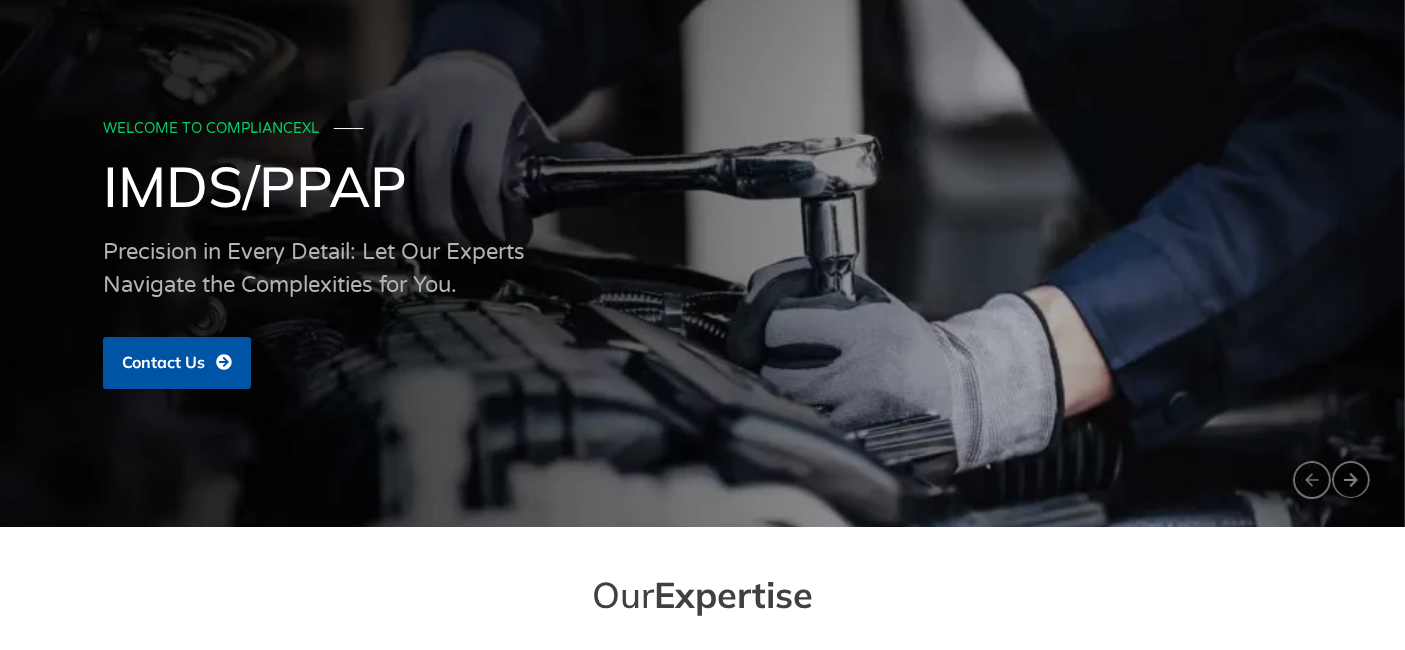 drag, startPoint x: 1298, startPoint y: 270, endPoint x: 1242, endPoint y: 353, distance: 100.12492 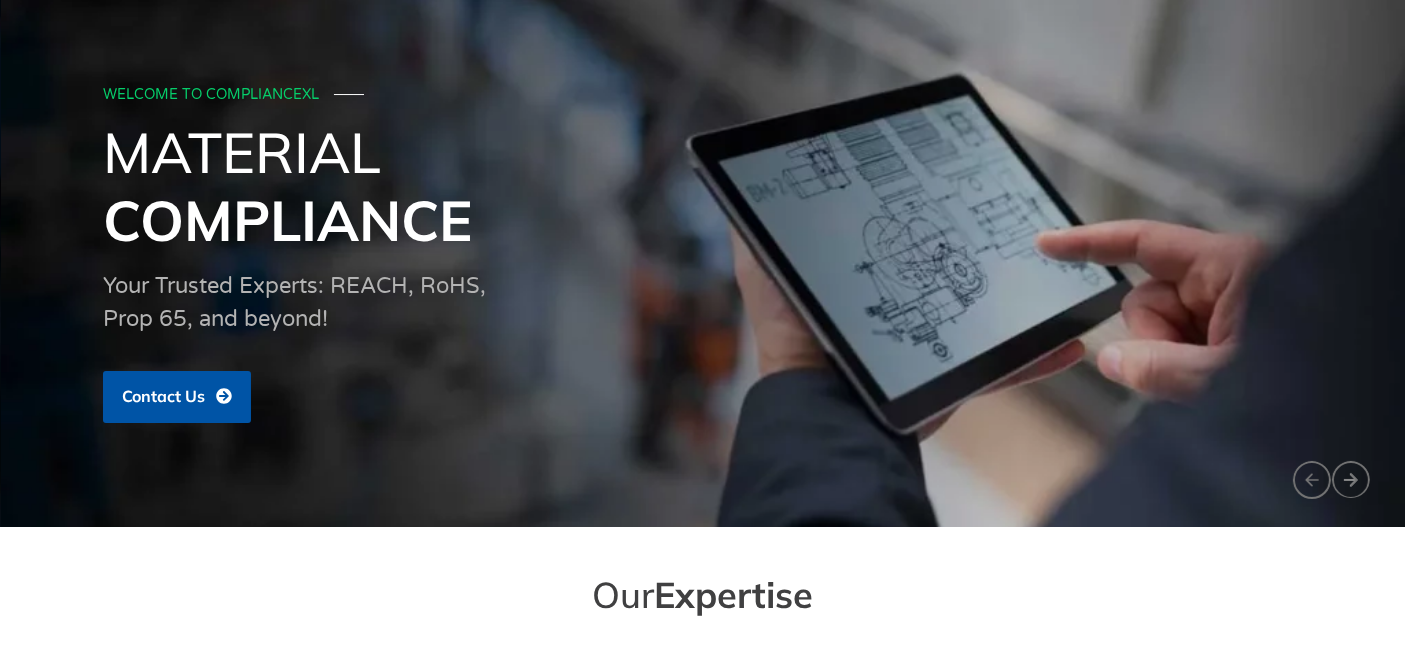 click on "WELCOME TO COMPLIANCEXL  ───
Material  Compliance
Your Trusted Experts: REACH, RoHS, Prop 65, and beyond!
Contact Us" at bounding box center (703, 252) 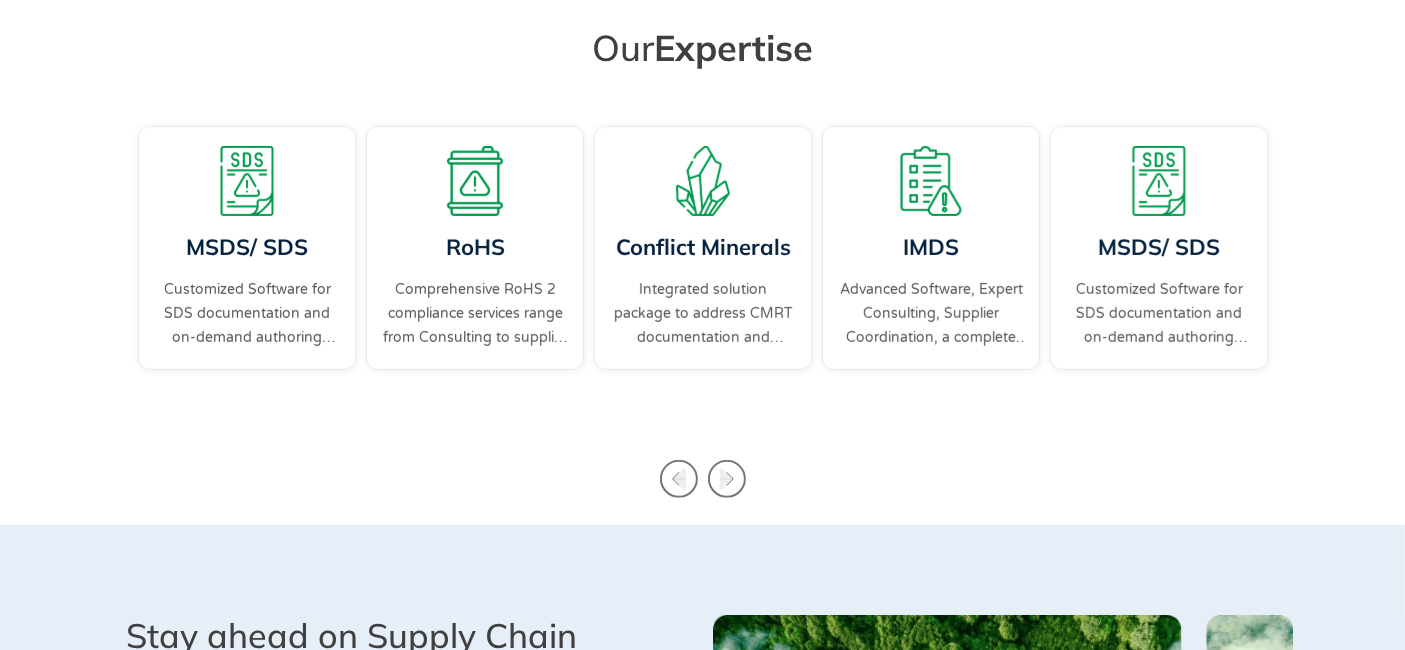 scroll, scrollTop: 0, scrollLeft: 0, axis: both 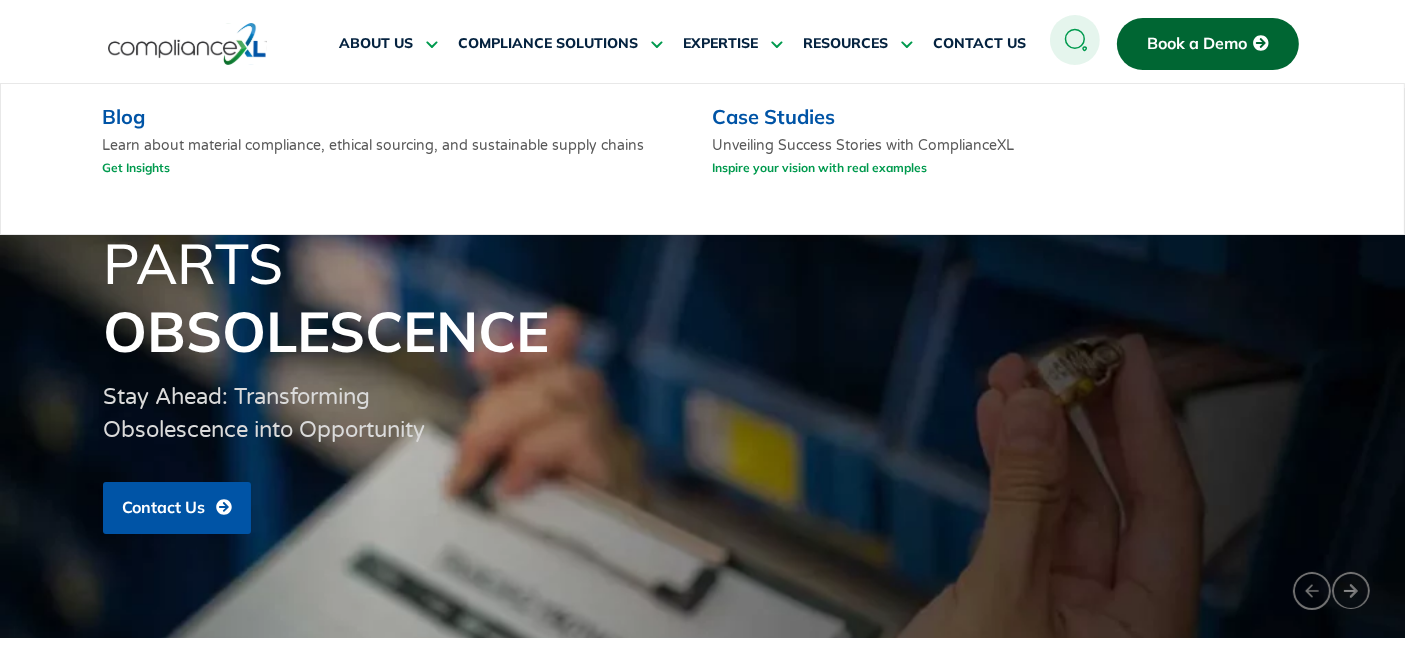 click on "Blog" at bounding box center [123, 116] 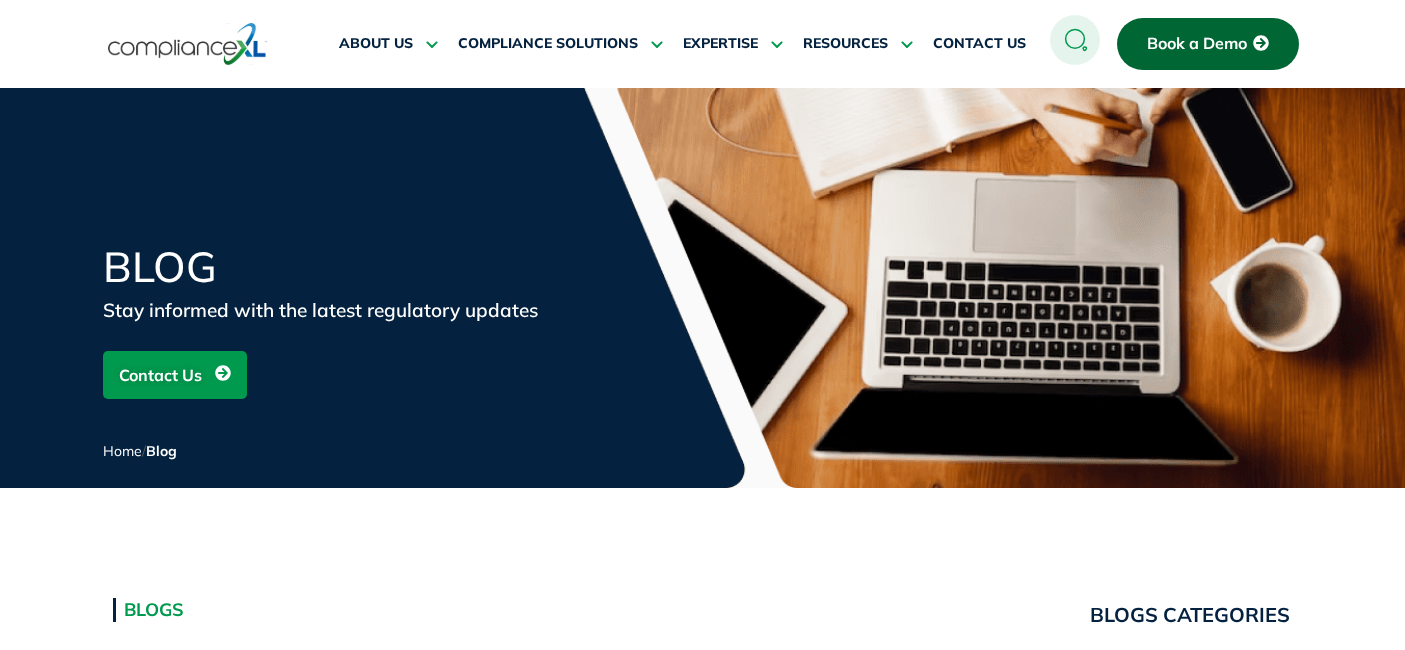 scroll, scrollTop: 555, scrollLeft: 0, axis: vertical 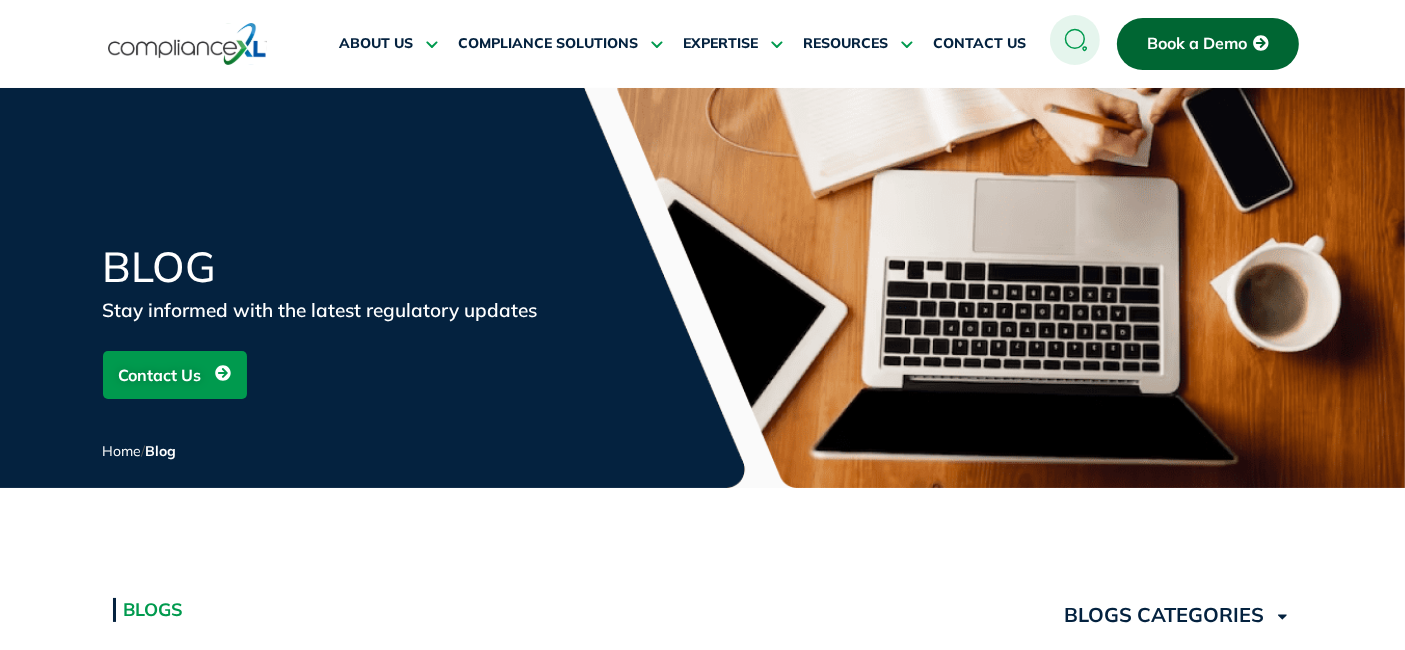click at bounding box center (187, 44) 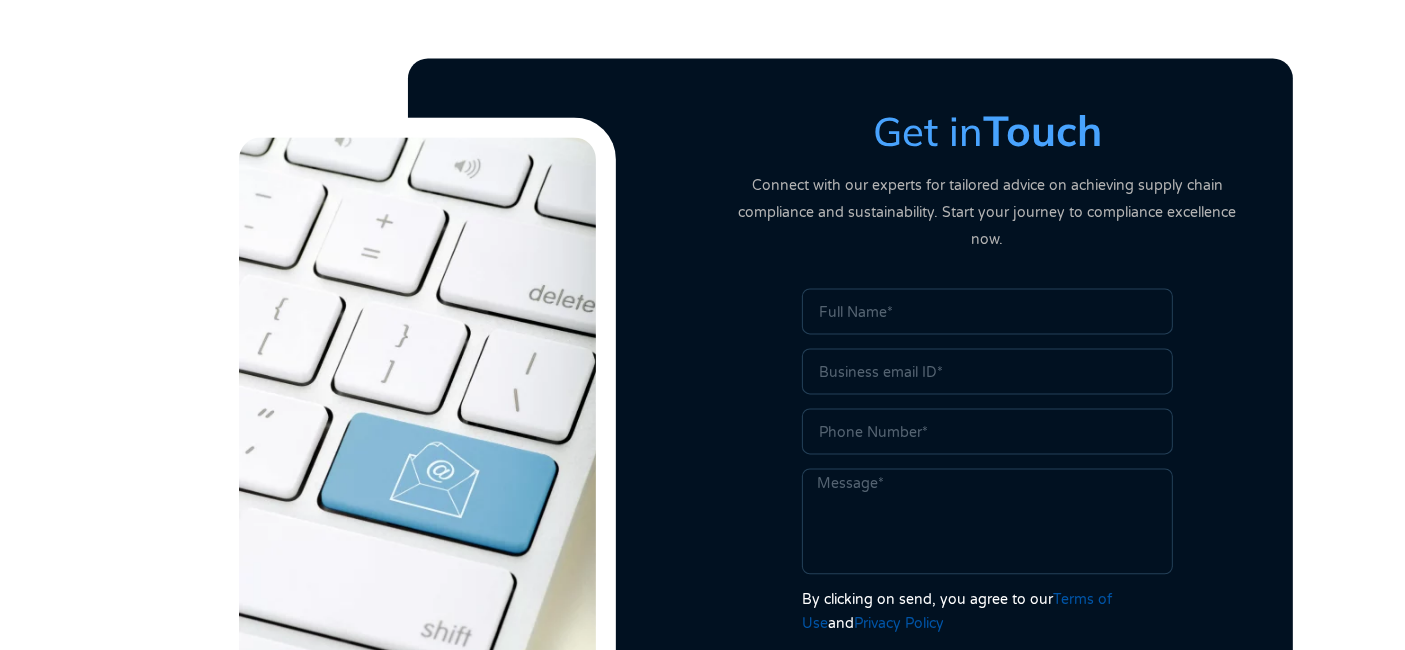 scroll, scrollTop: 0, scrollLeft: 0, axis: both 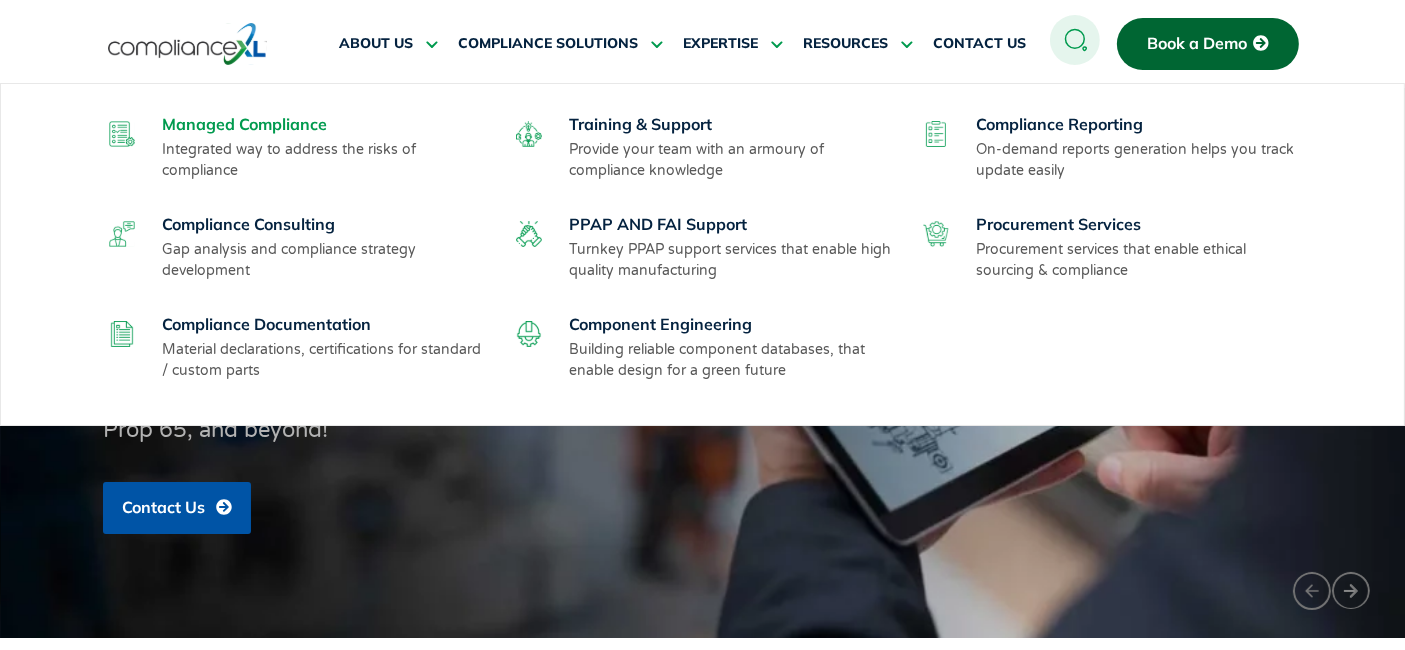 click on "Managed Compliance" at bounding box center (244, 124) 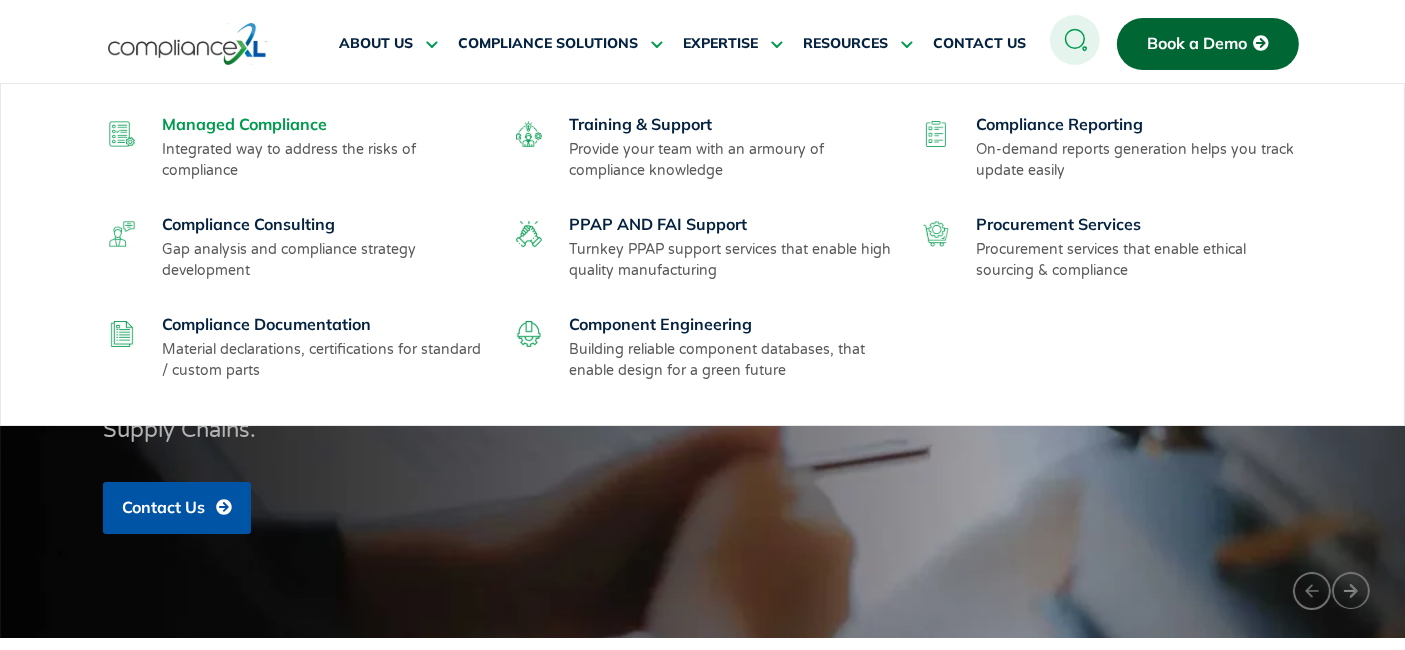 click on "Managed Compliance" at bounding box center (244, 124) 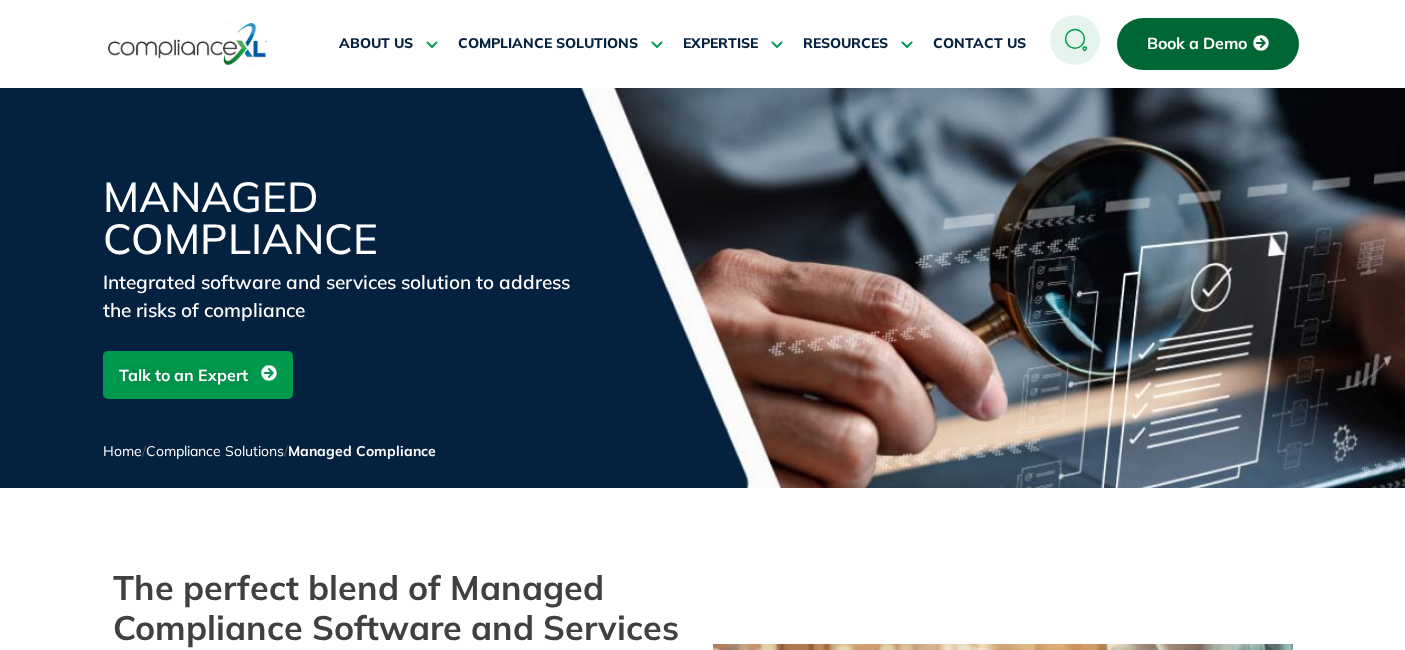 scroll, scrollTop: 242, scrollLeft: 0, axis: vertical 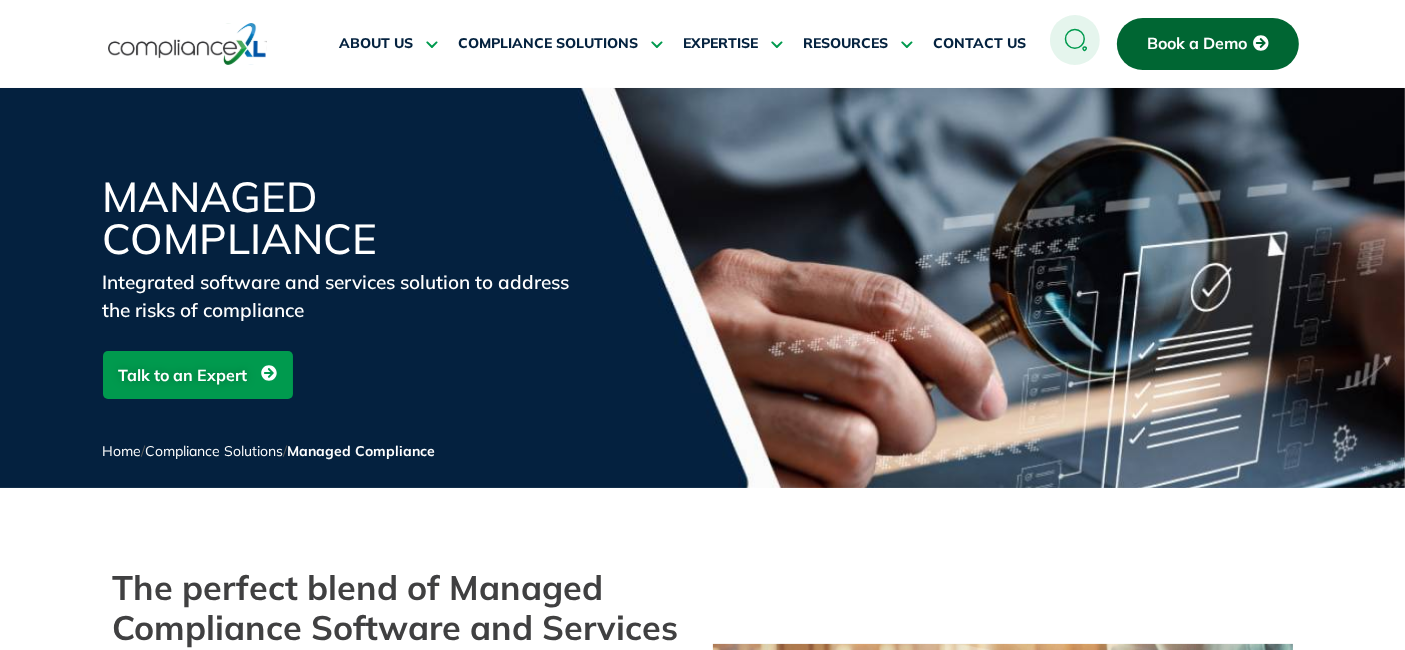 click on "Talk to an Expert" at bounding box center (183, 375) 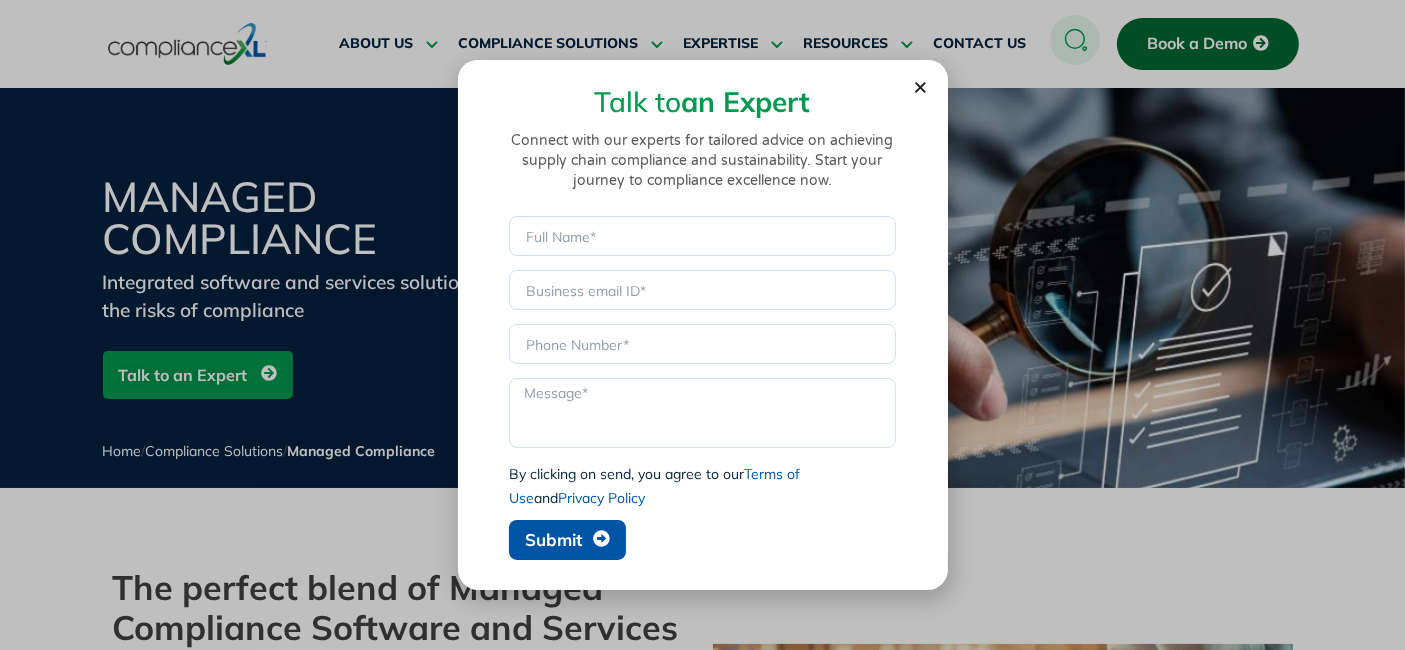 click 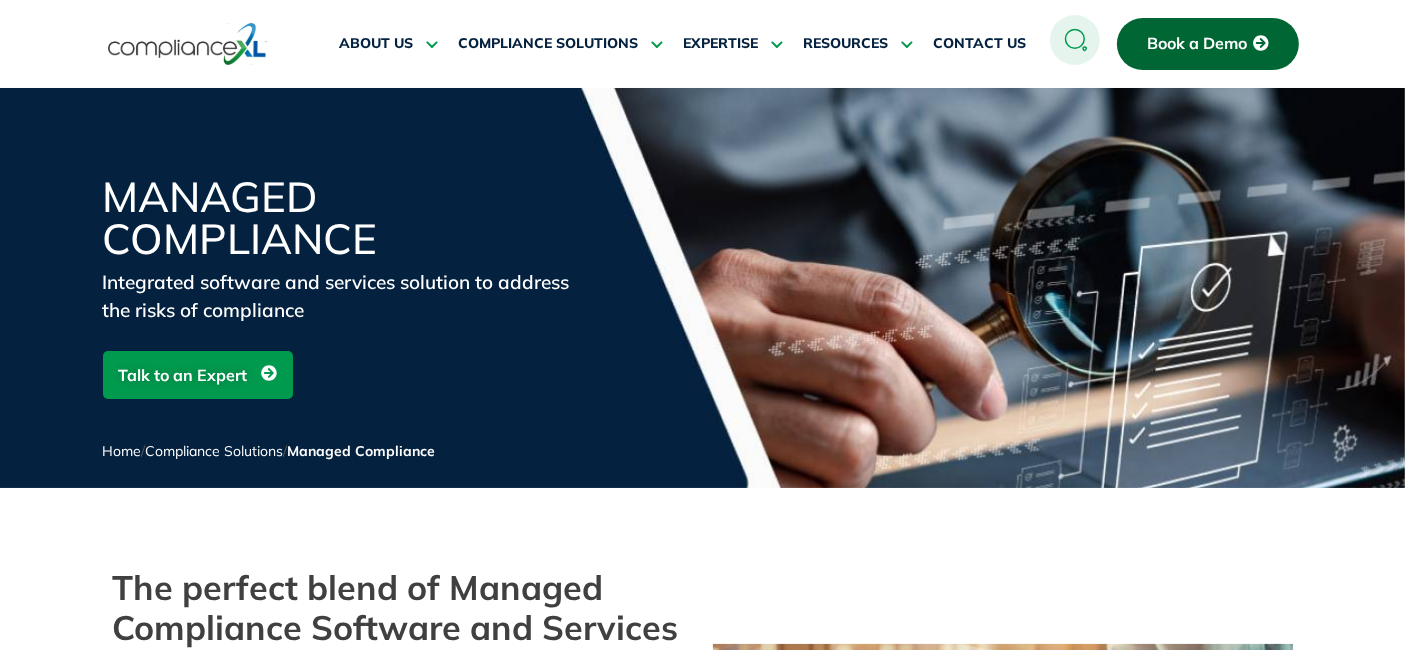 click on "Talk to an Expert" at bounding box center (183, 375) 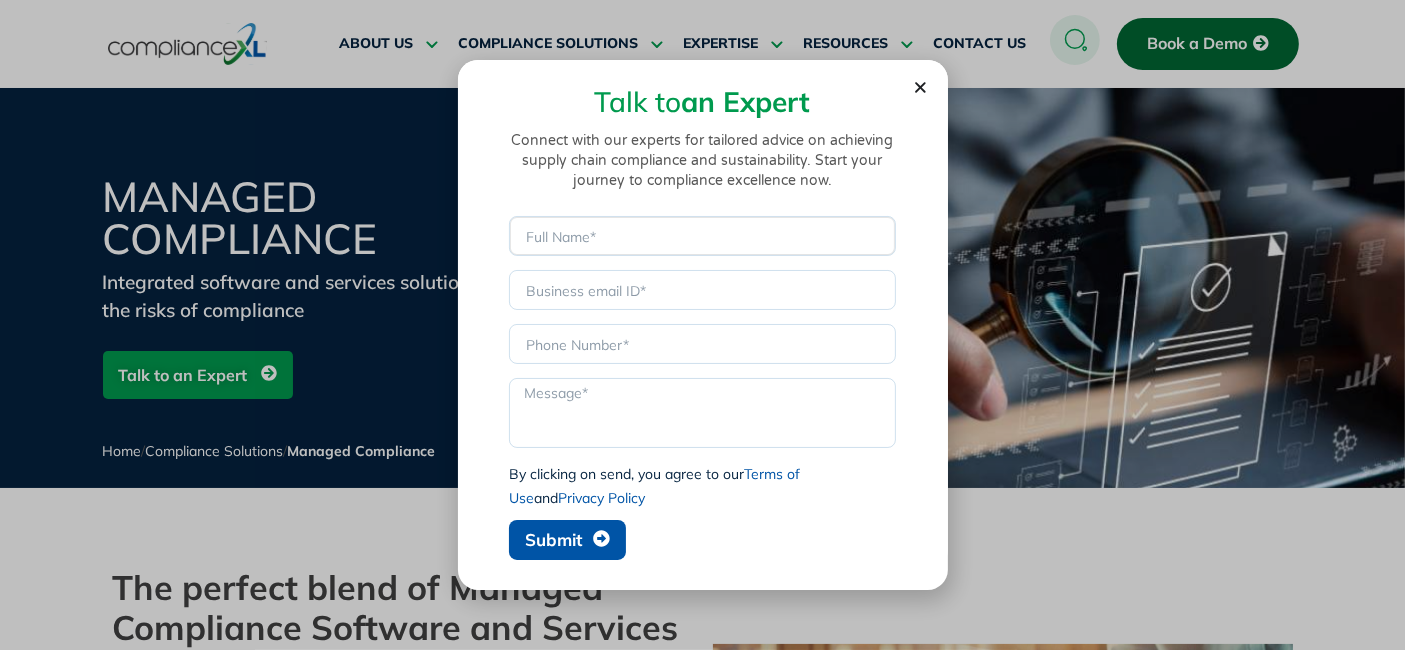 drag, startPoint x: 659, startPoint y: 237, endPoint x: 640, endPoint y: 235, distance: 19.104973 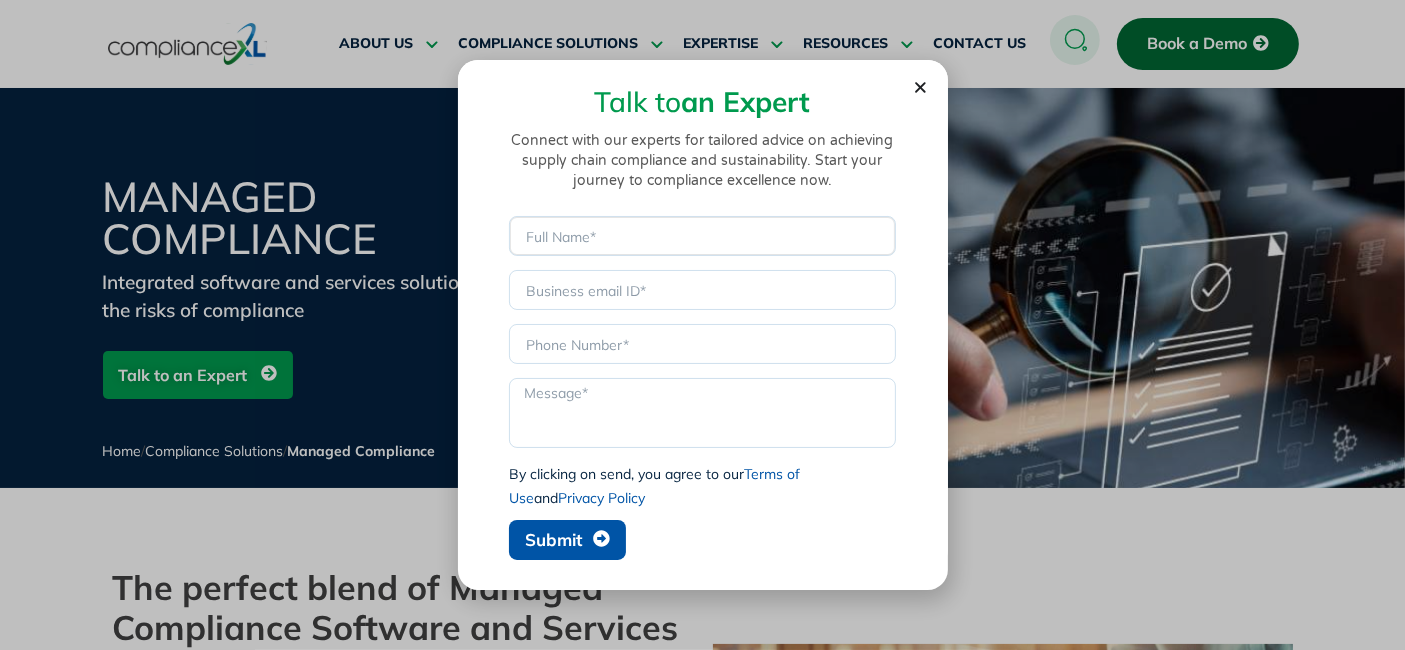 click on "Name" at bounding box center [702, 236] 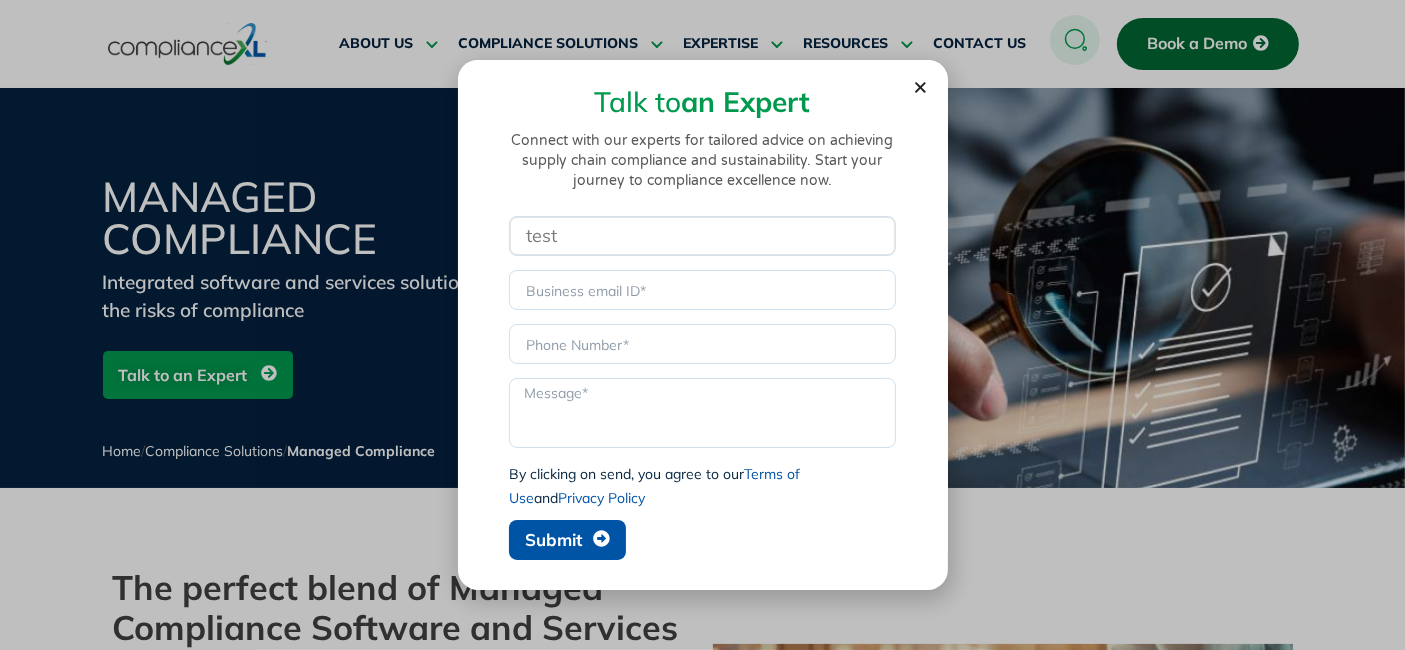 type on "test" 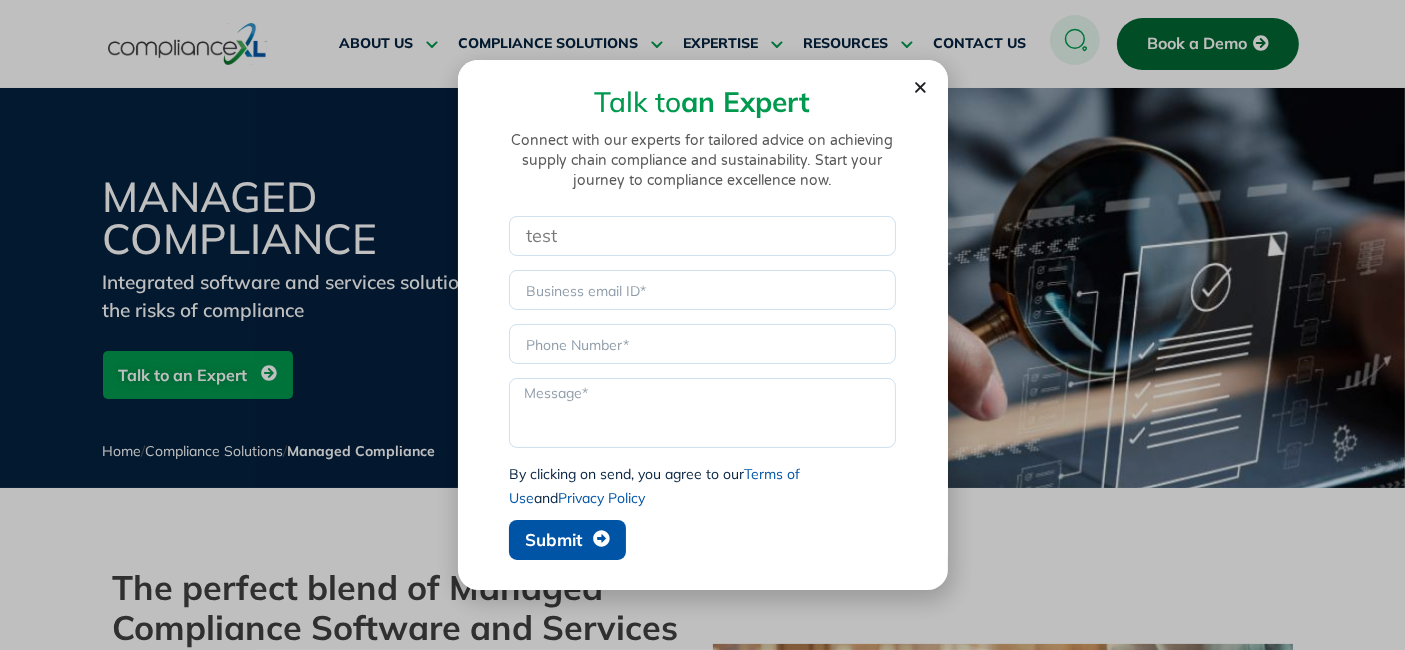 click 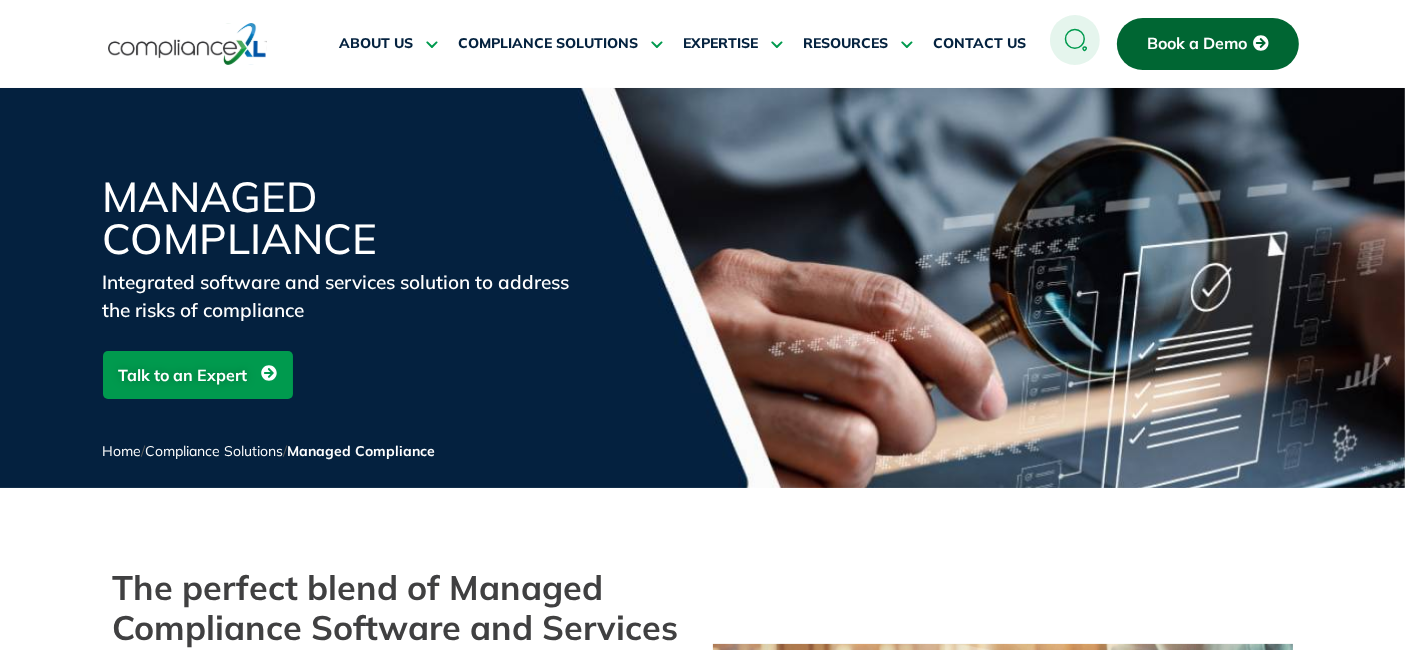 click on "Book a Demo" at bounding box center [1197, 44] 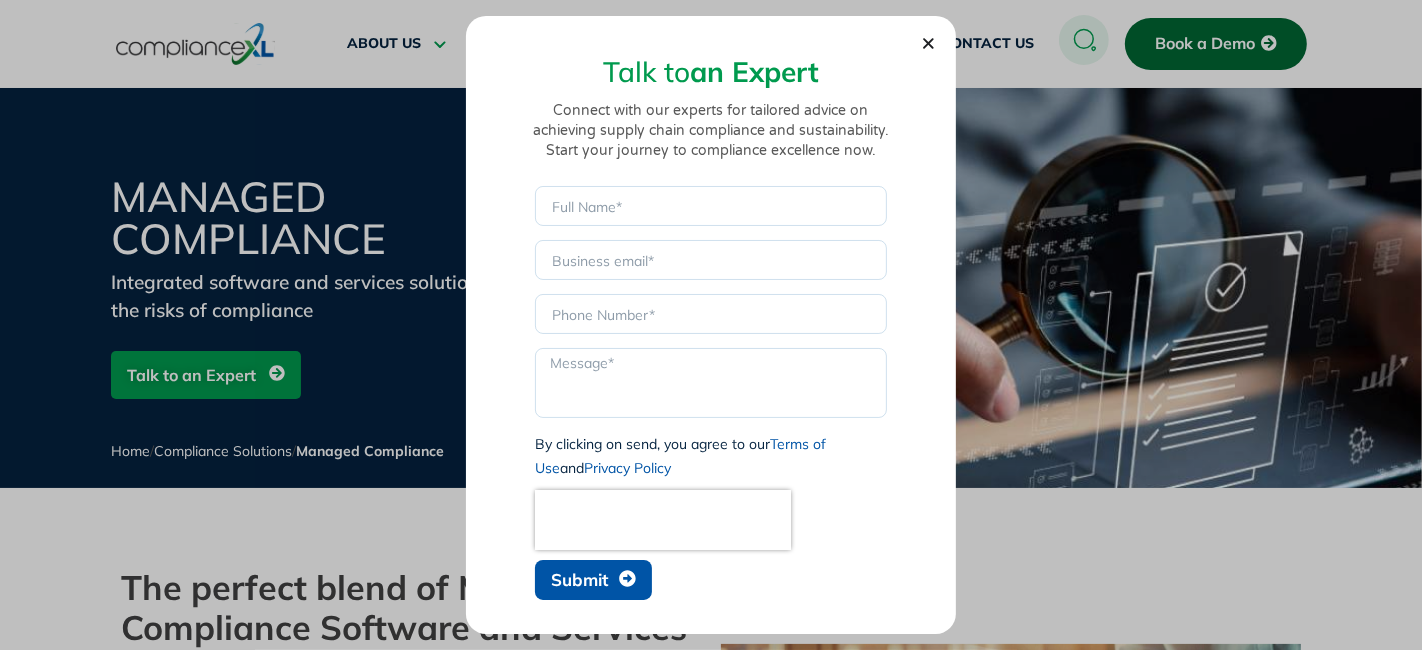 click 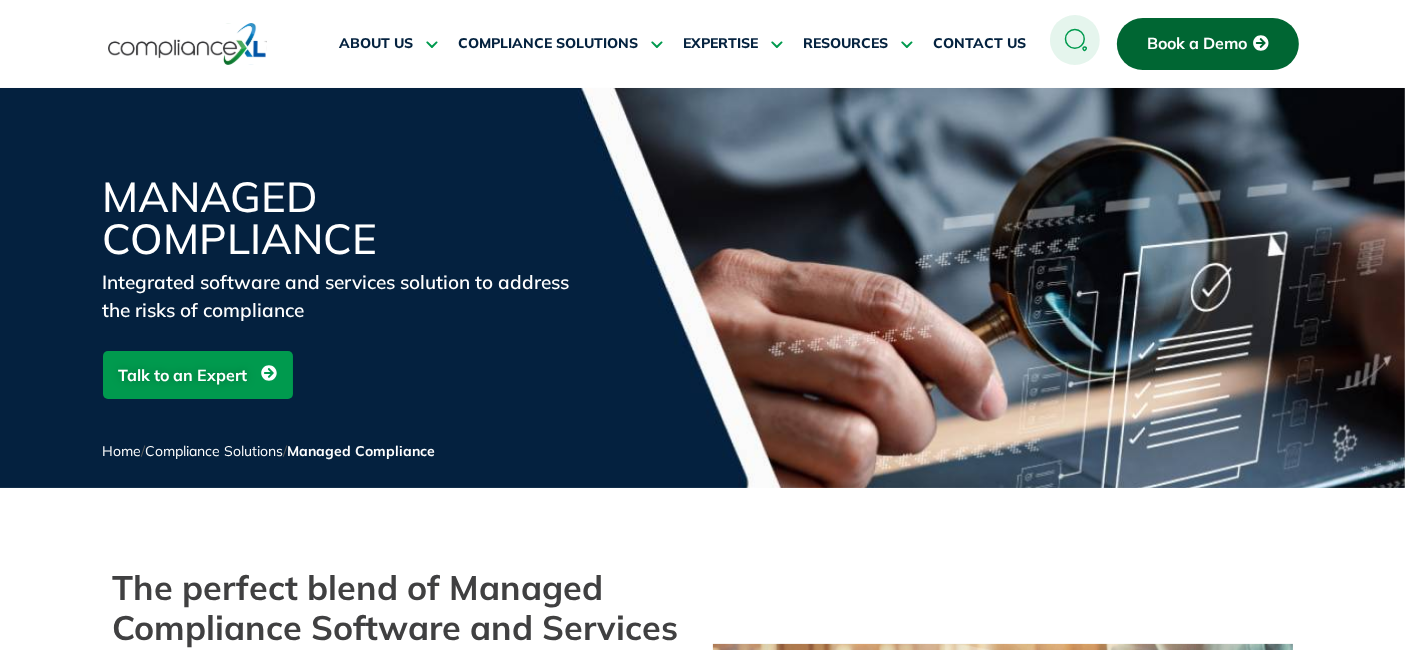 click 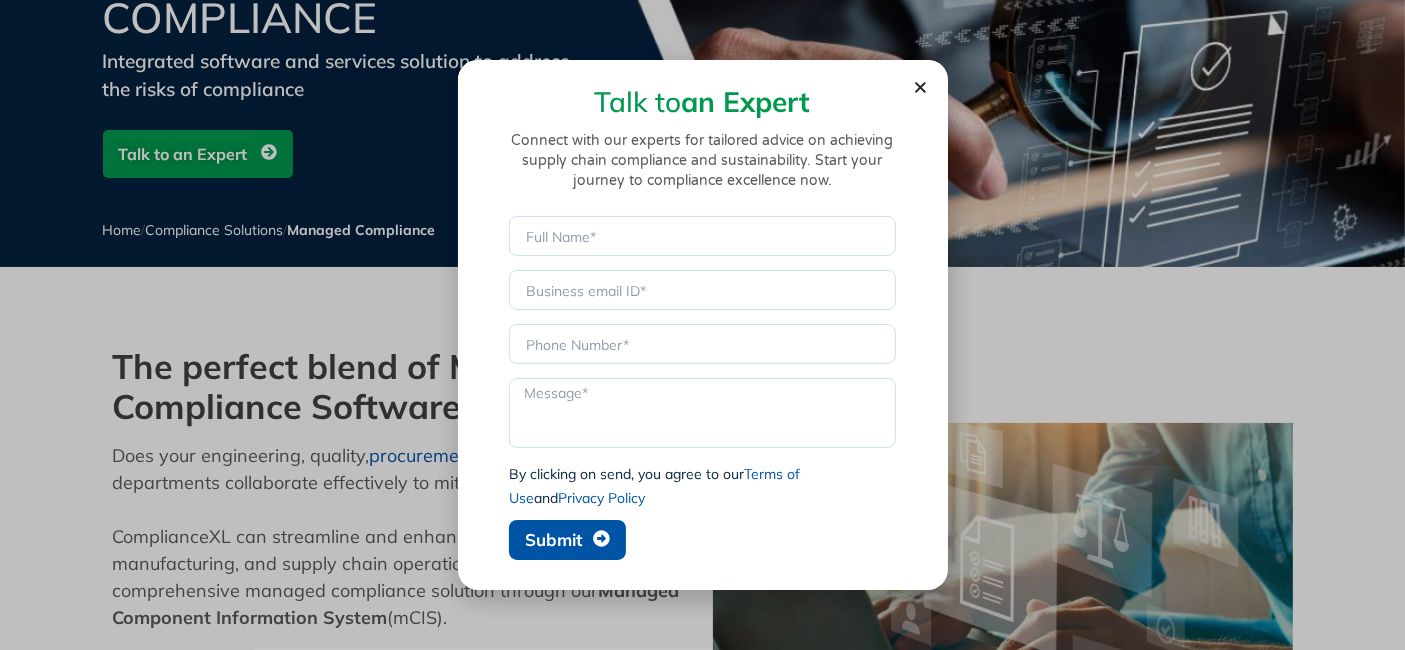 scroll, scrollTop: 222, scrollLeft: 0, axis: vertical 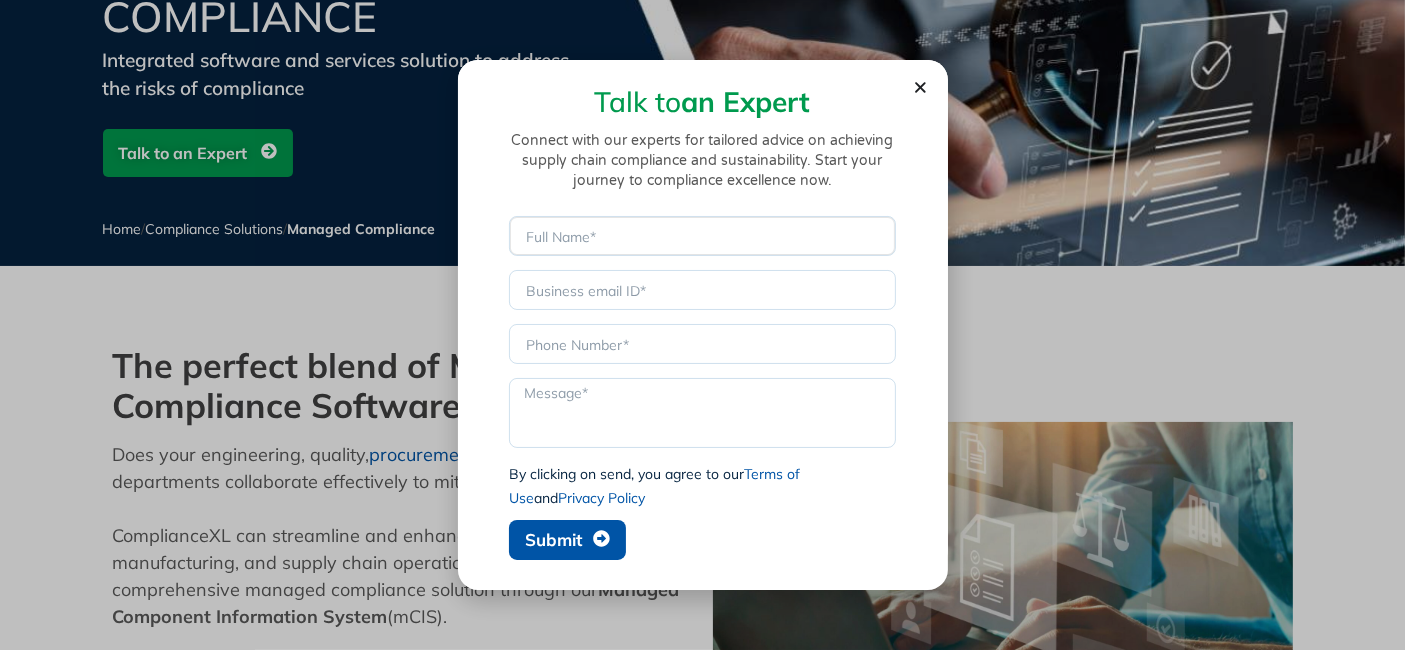 click on "Name" at bounding box center (702, 236) 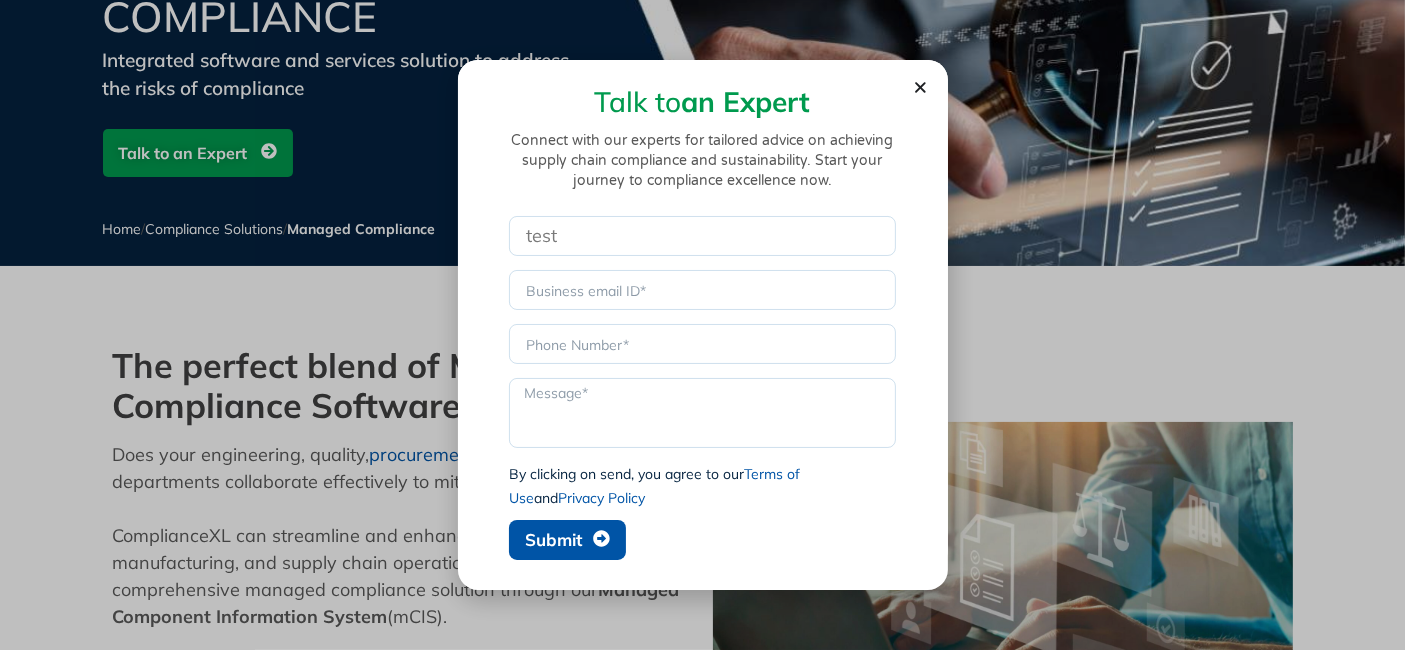 click on "Email" at bounding box center [702, 292] 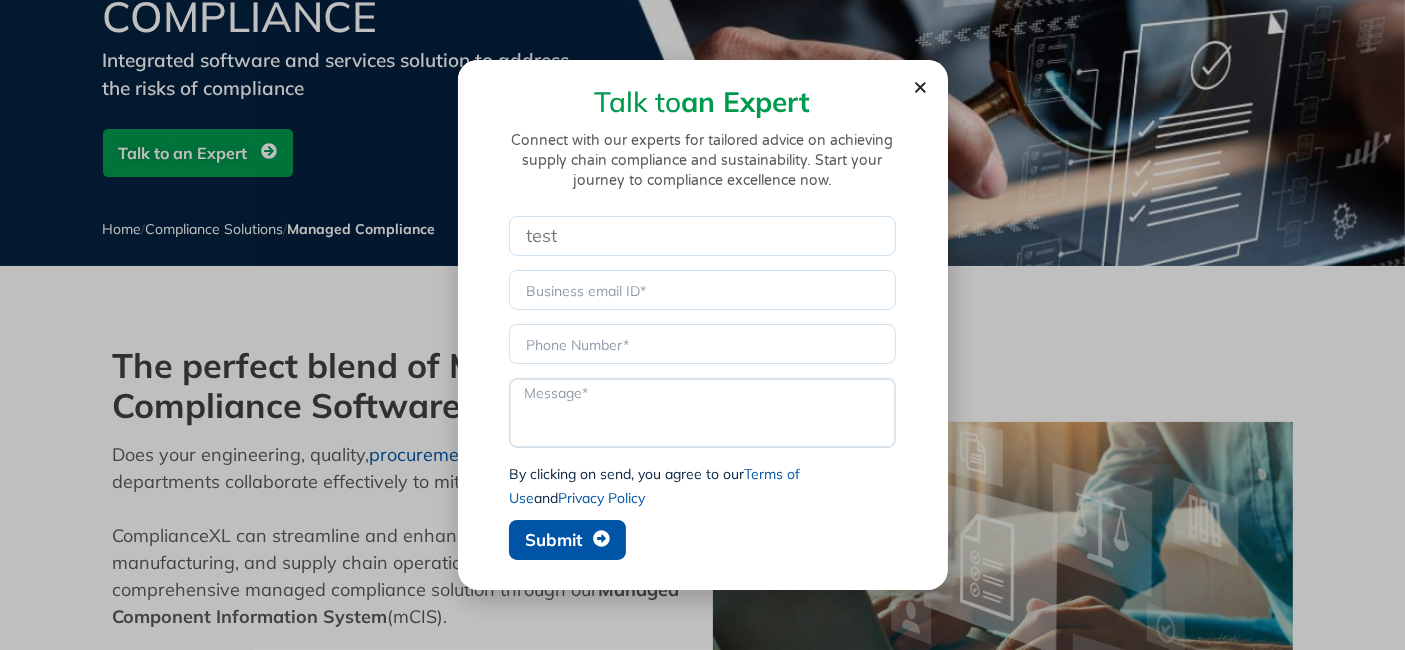 click on "Message" at bounding box center (702, 413) 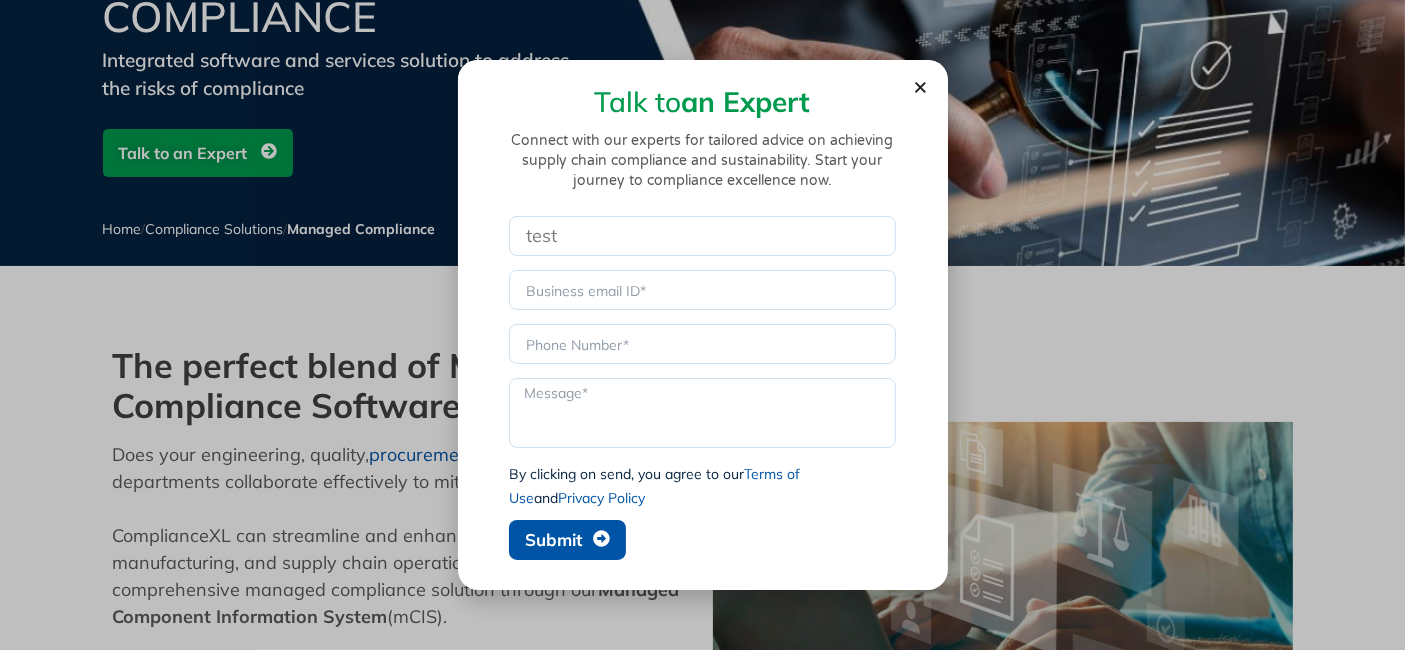 click 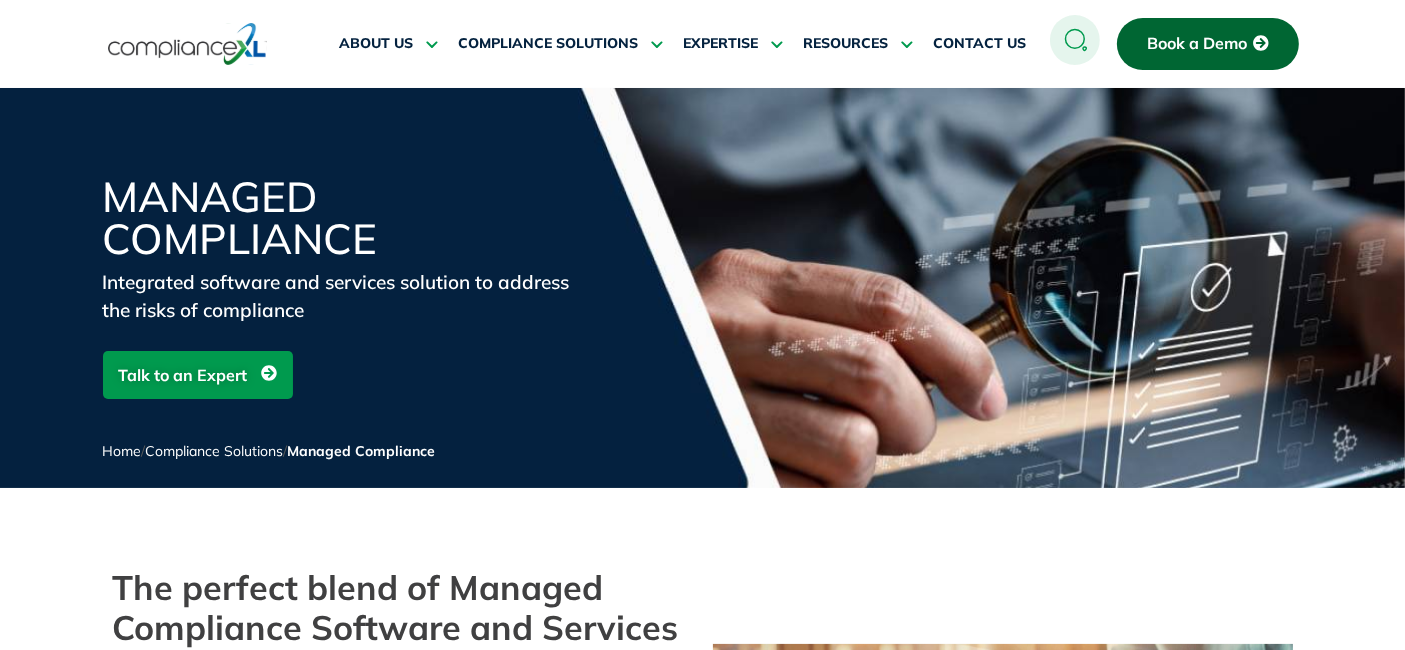 click on "Book a Demo" at bounding box center (1203, 44) 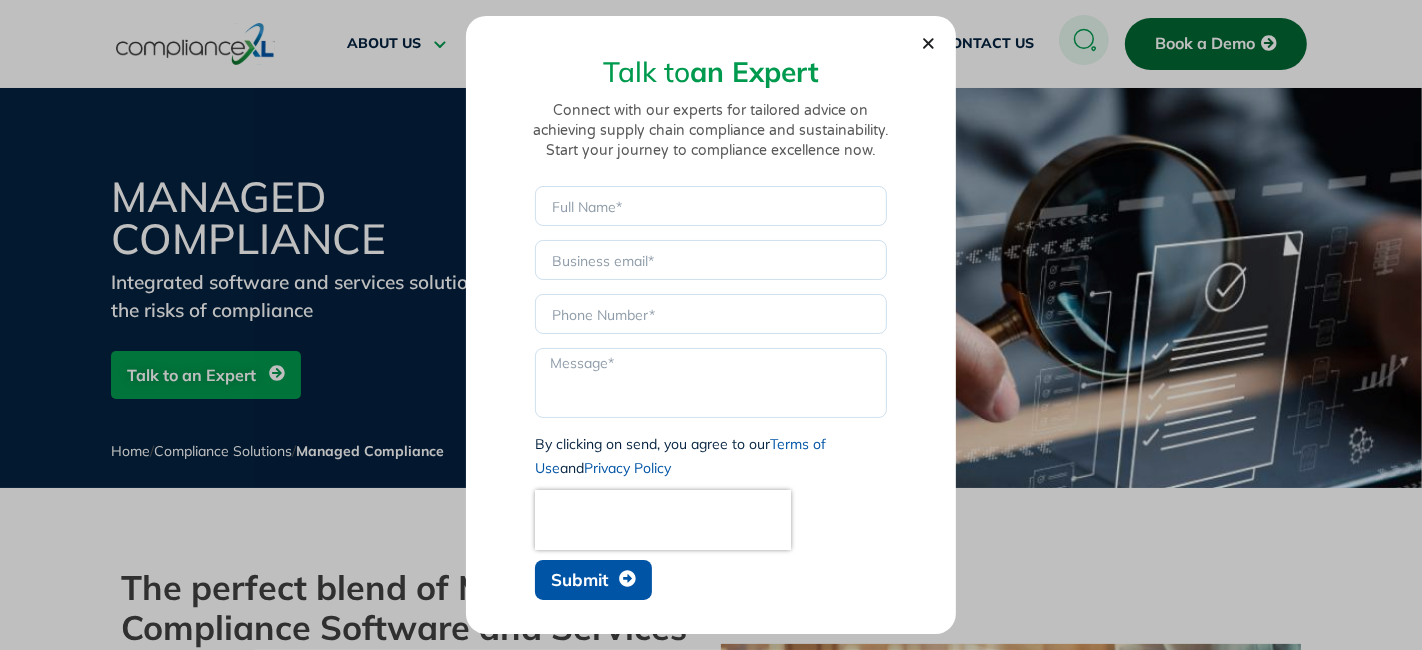 click 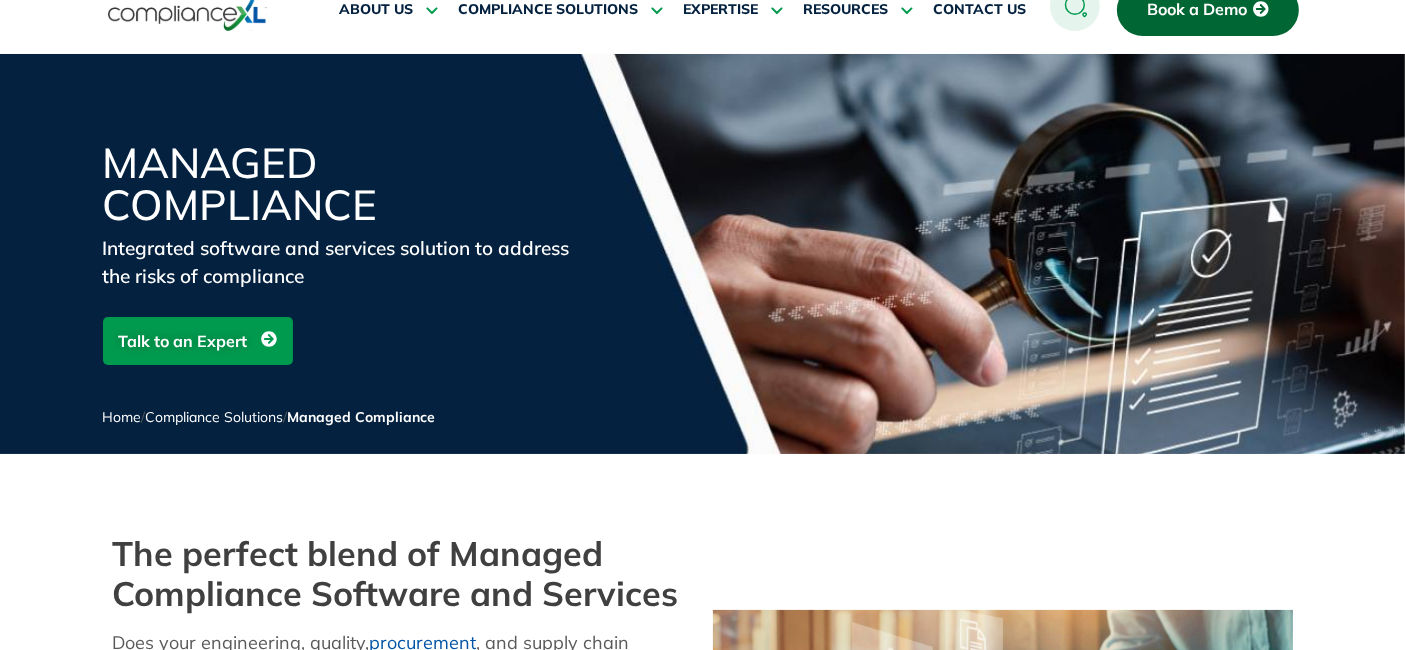 scroll, scrollTop: 0, scrollLeft: 0, axis: both 